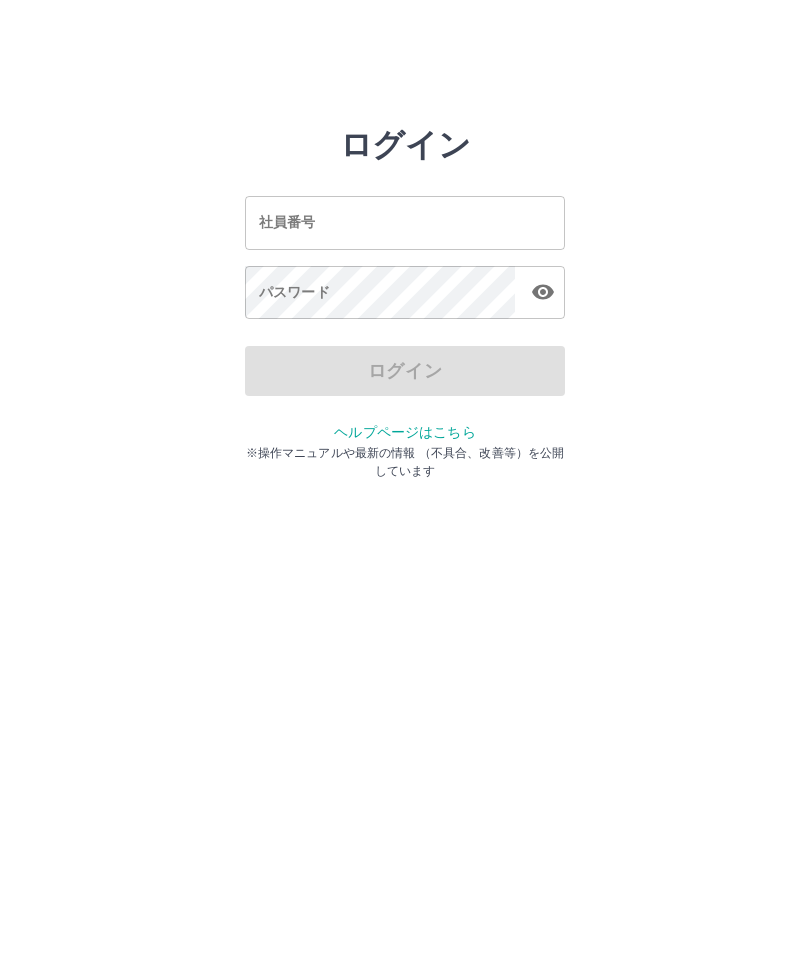 scroll, scrollTop: 0, scrollLeft: 0, axis: both 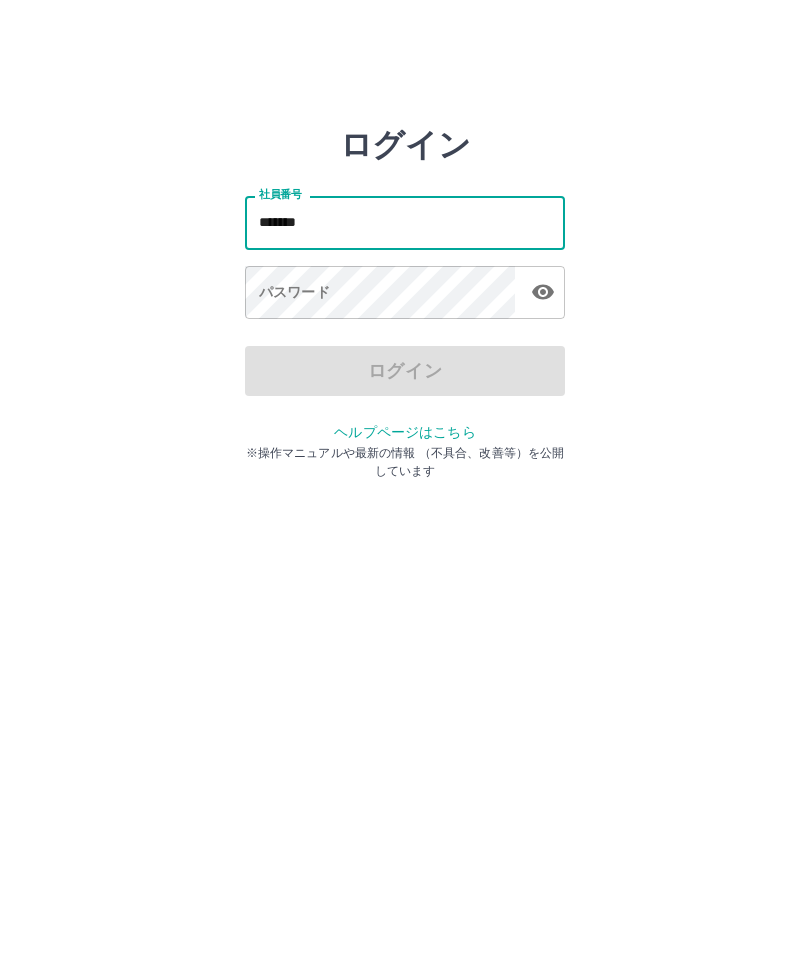 type on "*******" 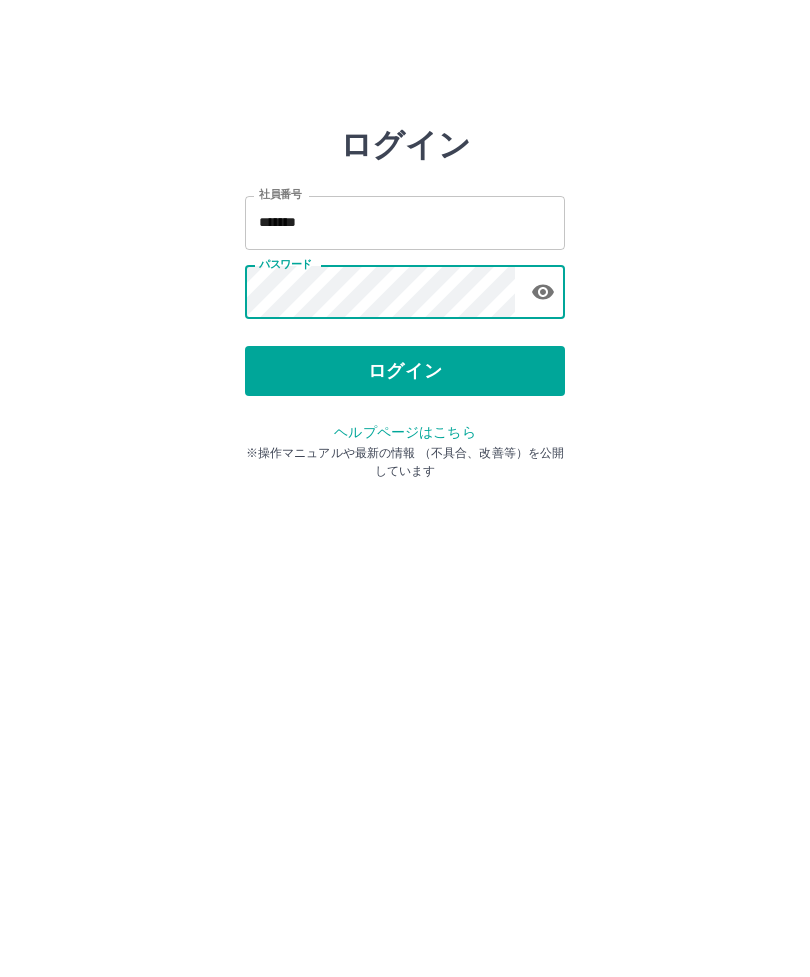 click on "ログイン" at bounding box center (405, 371) 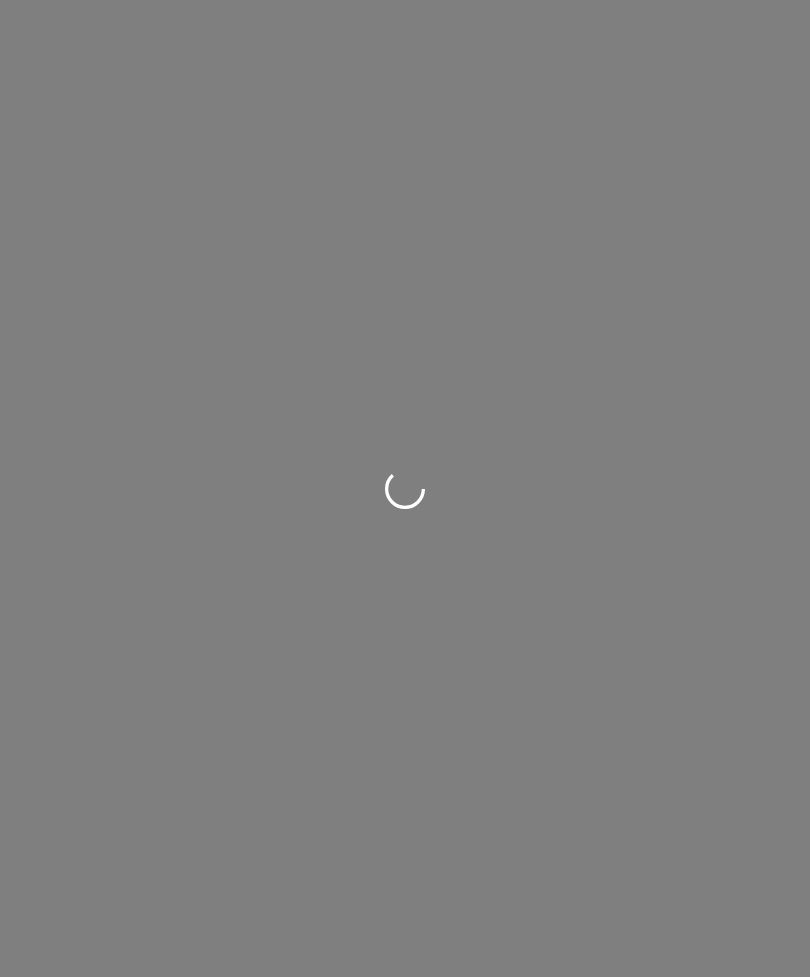 scroll, scrollTop: 0, scrollLeft: 0, axis: both 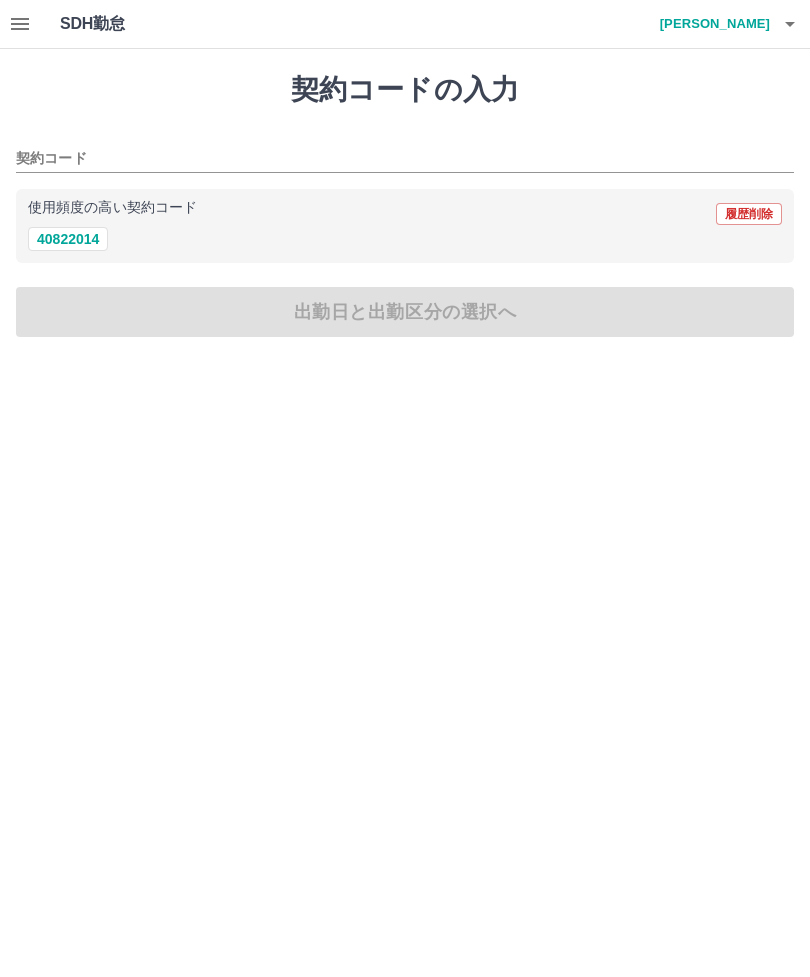 click on "40822014" at bounding box center [68, 239] 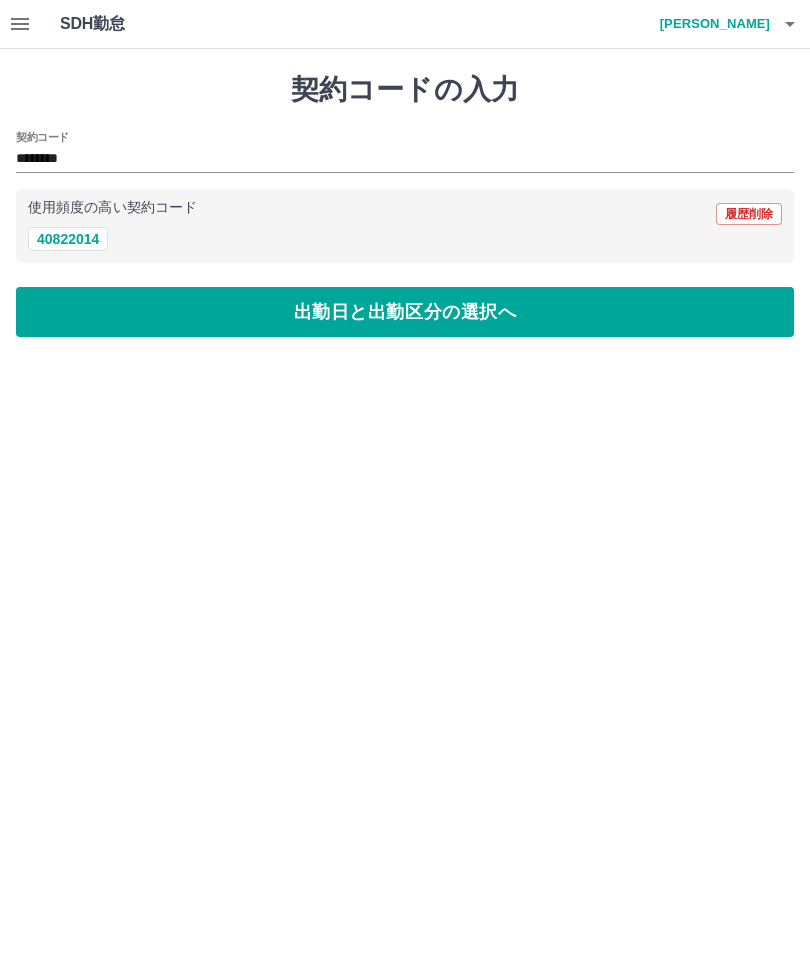 click on "出勤日と出勤区分の選択へ" at bounding box center (405, 312) 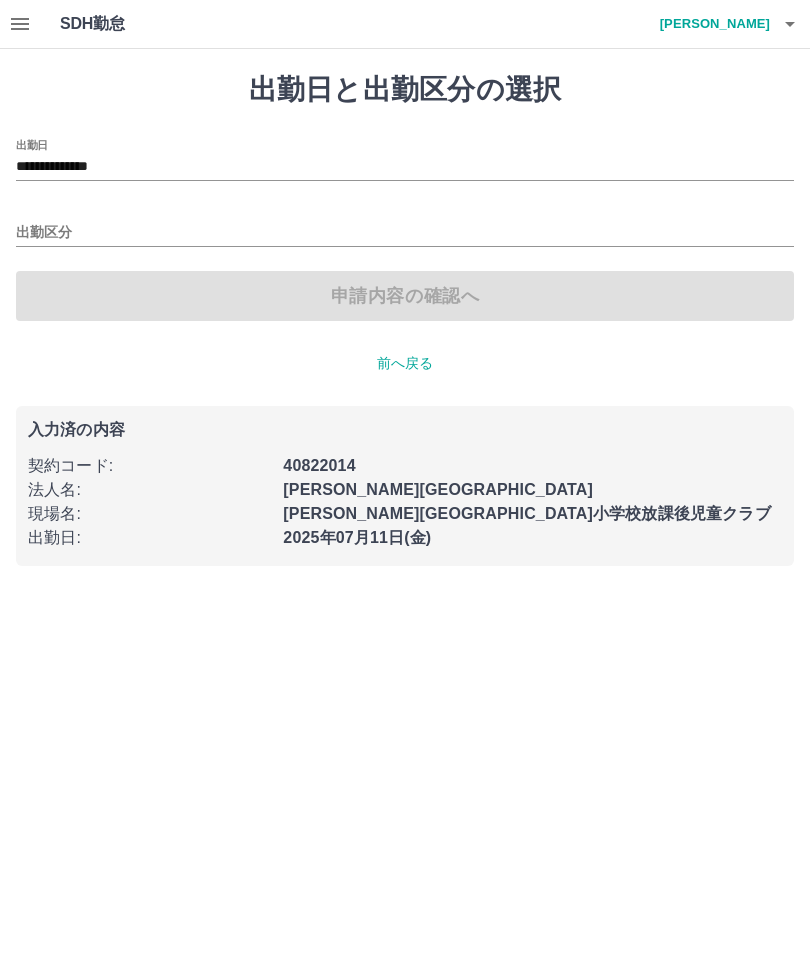 click on "出勤区分" at bounding box center [405, 233] 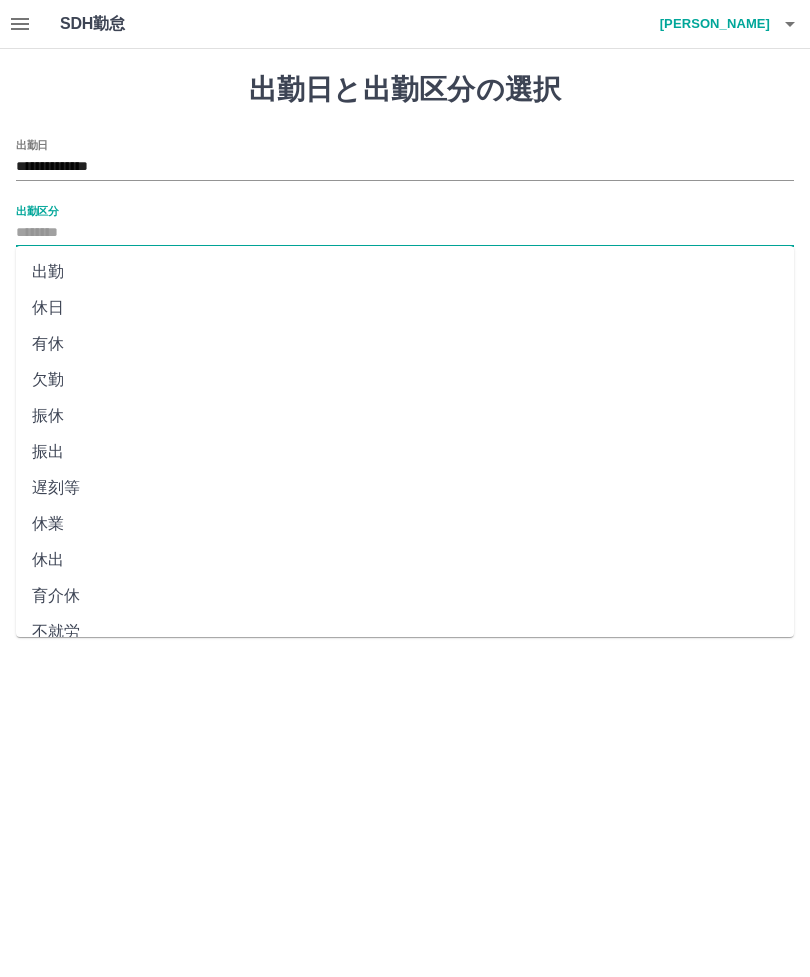 click on "出勤" at bounding box center [405, 272] 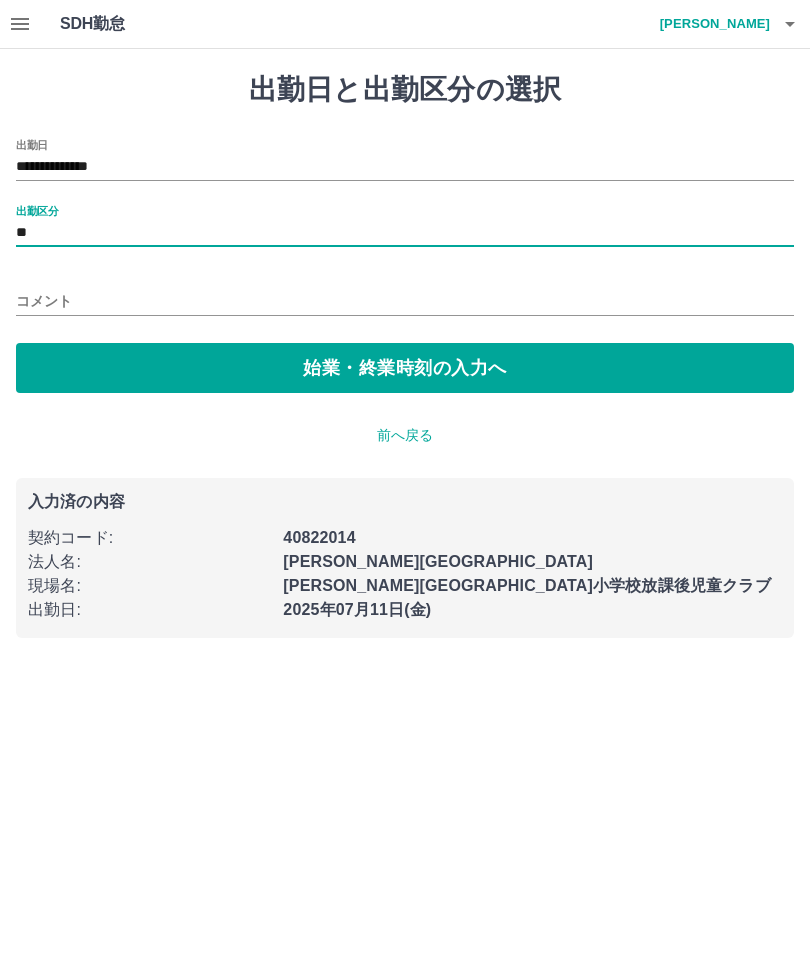 click on "始業・終業時刻の入力へ" at bounding box center (405, 368) 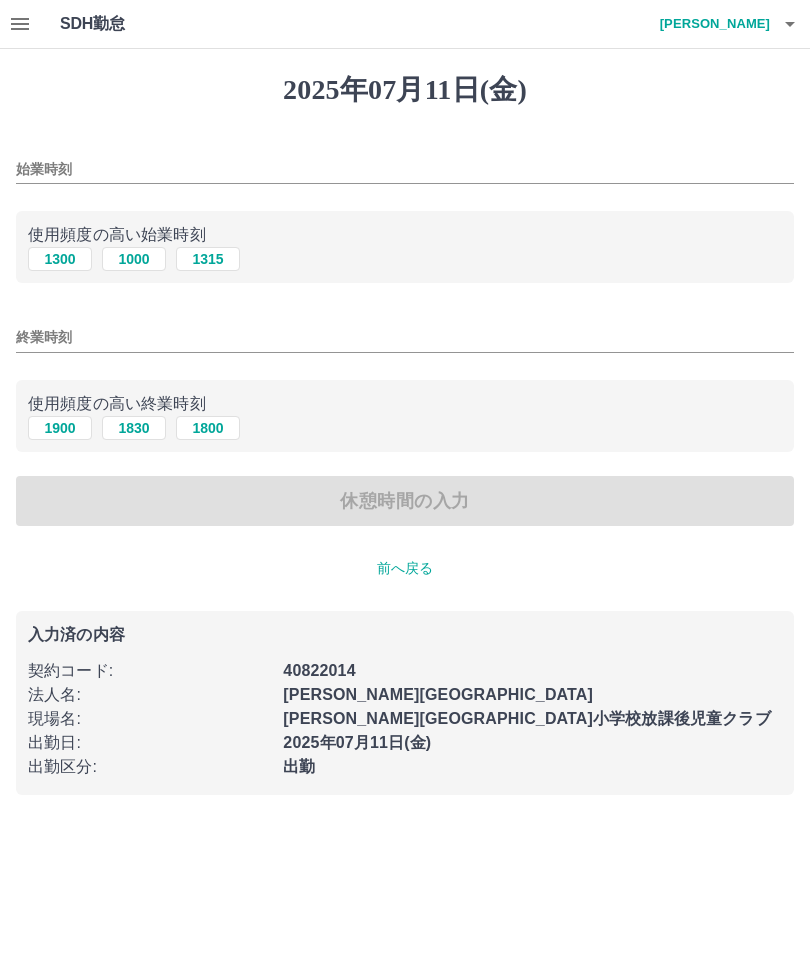 click on "1300" at bounding box center (60, 259) 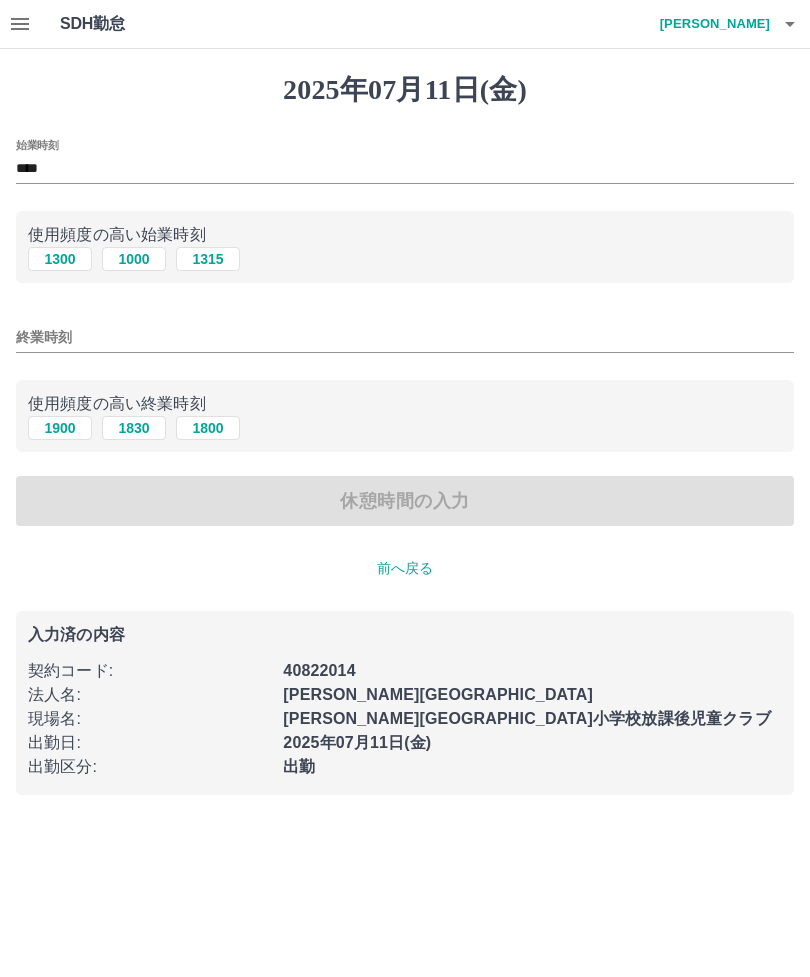 click on "1800" at bounding box center [208, 428] 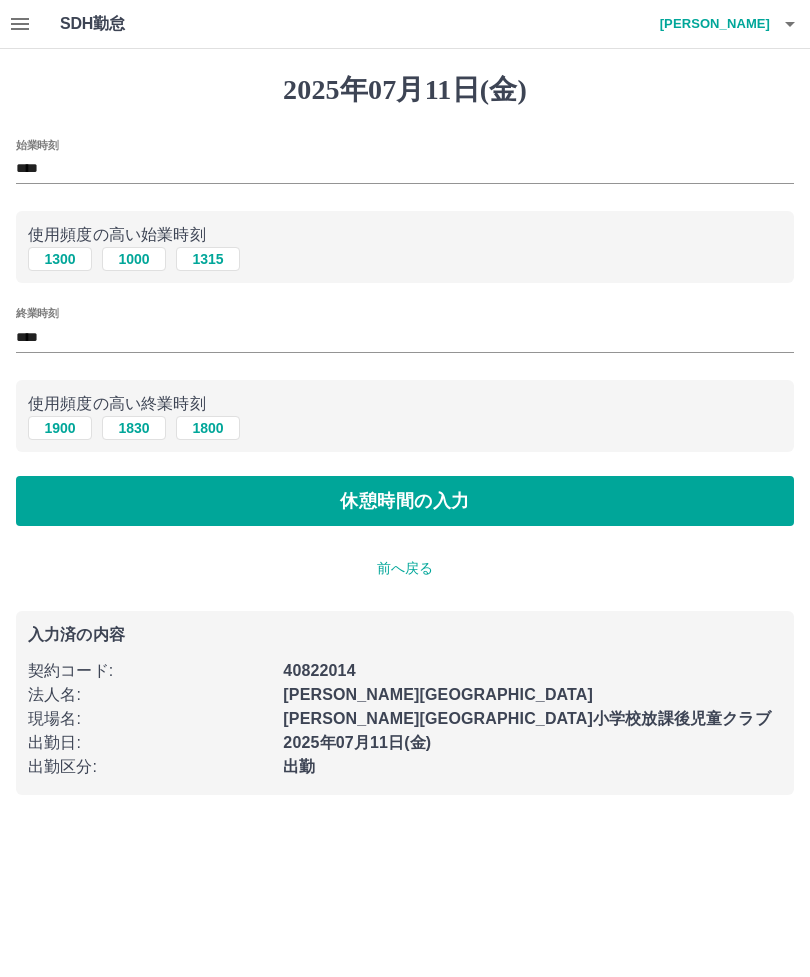 click on "休憩時間の入力" at bounding box center [405, 501] 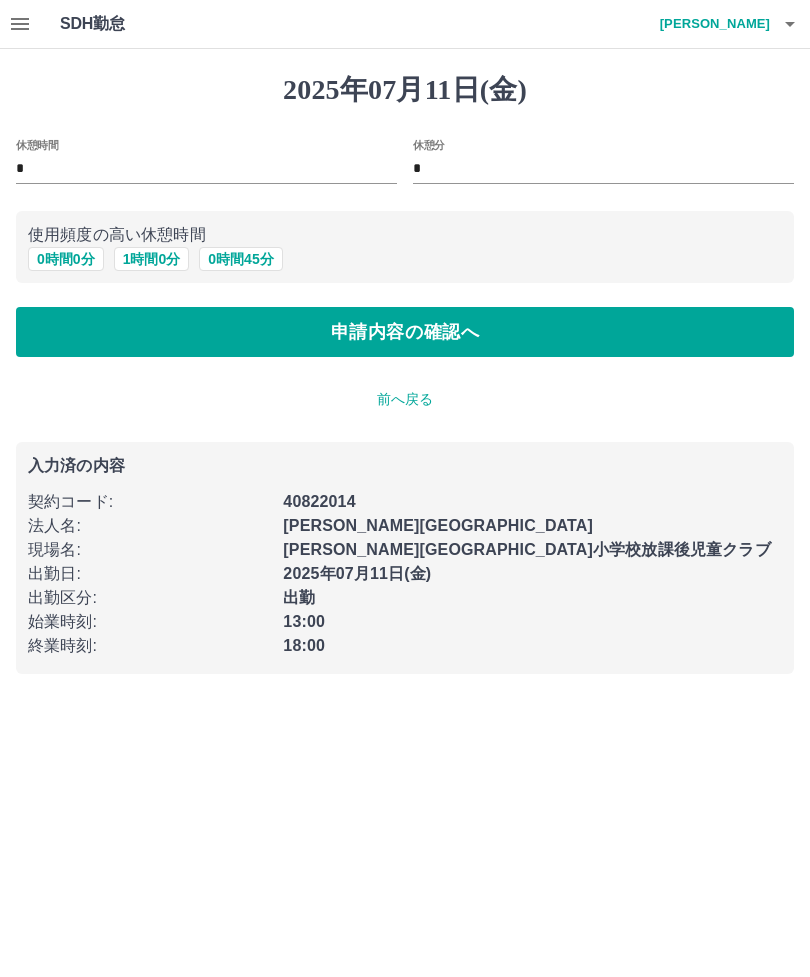 click on "0 時間 0 分" at bounding box center [66, 259] 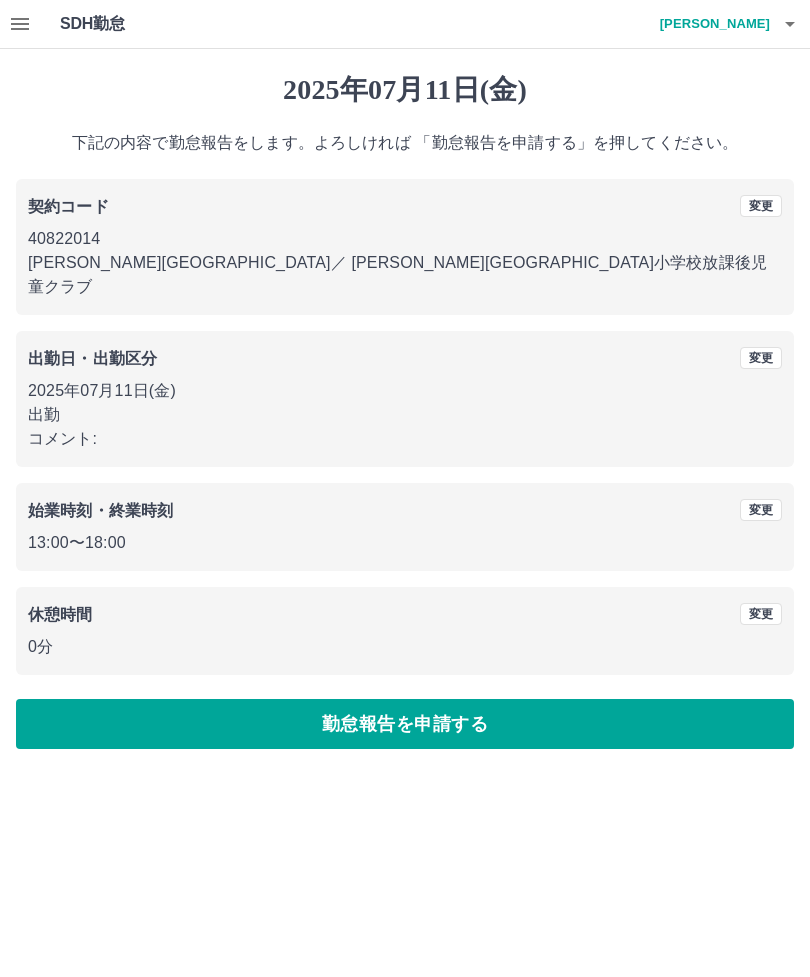 click on "勤怠報告を申請する" at bounding box center [405, 724] 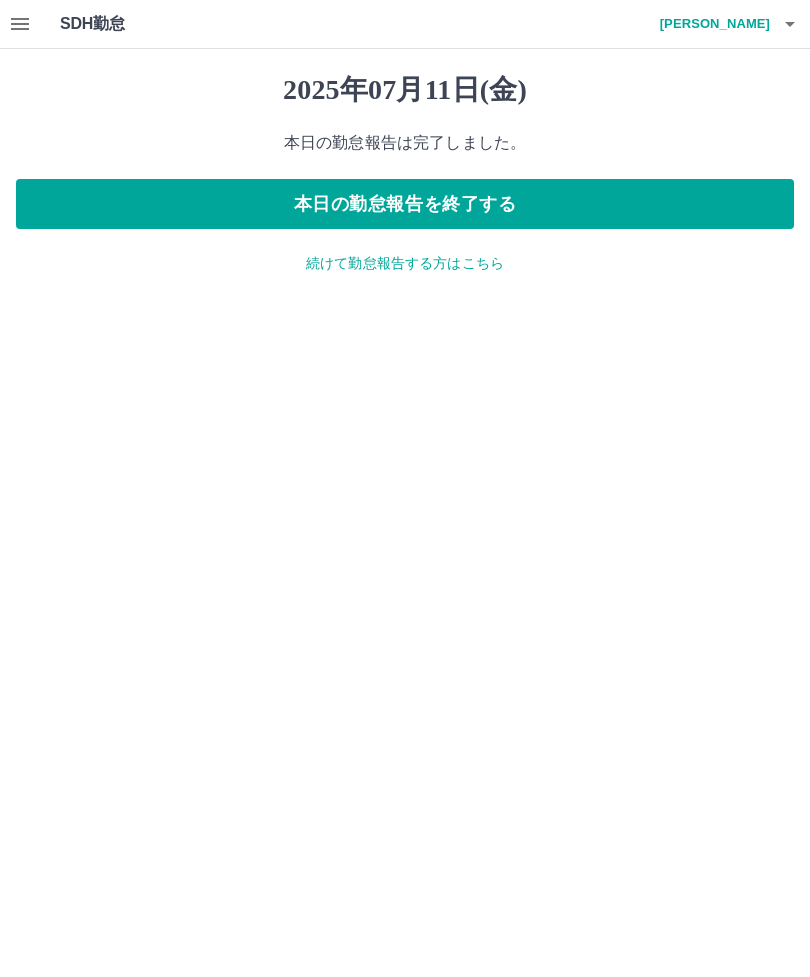 click on "本日の勤怠報告を終了する" at bounding box center [405, 204] 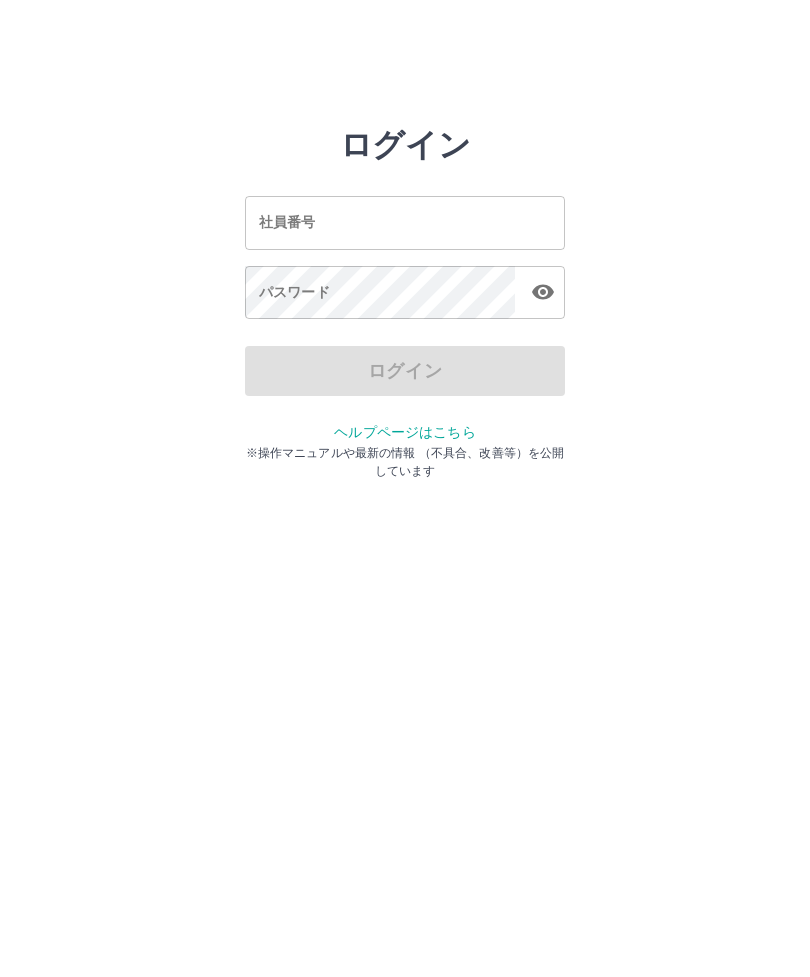 scroll, scrollTop: 0, scrollLeft: 0, axis: both 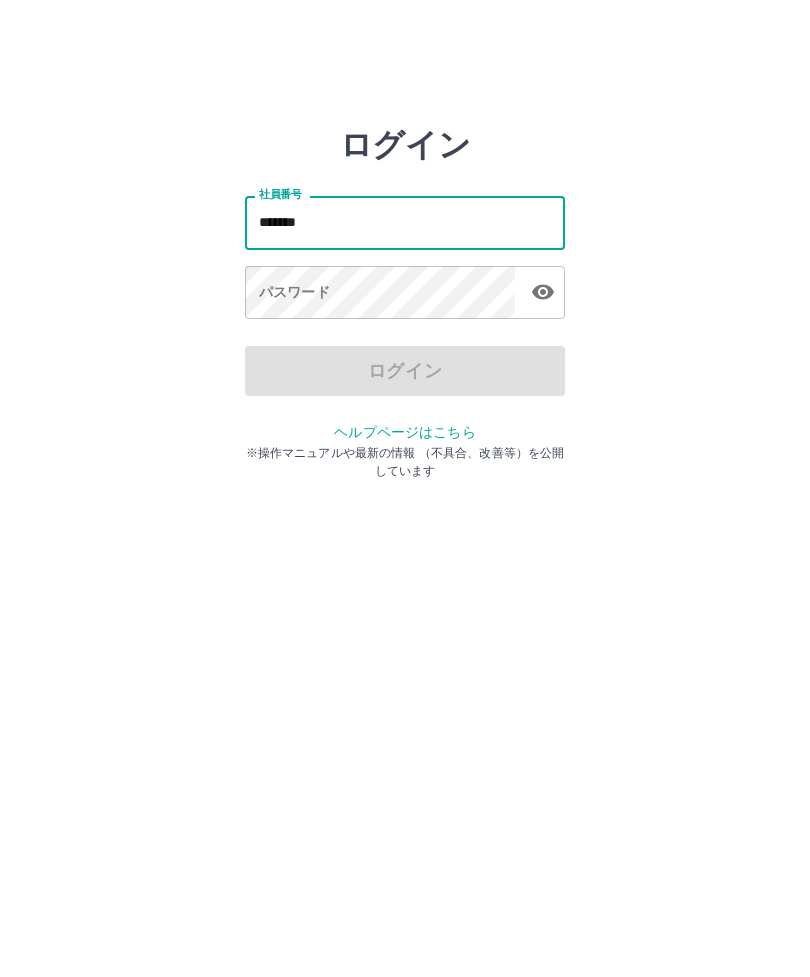 type on "*******" 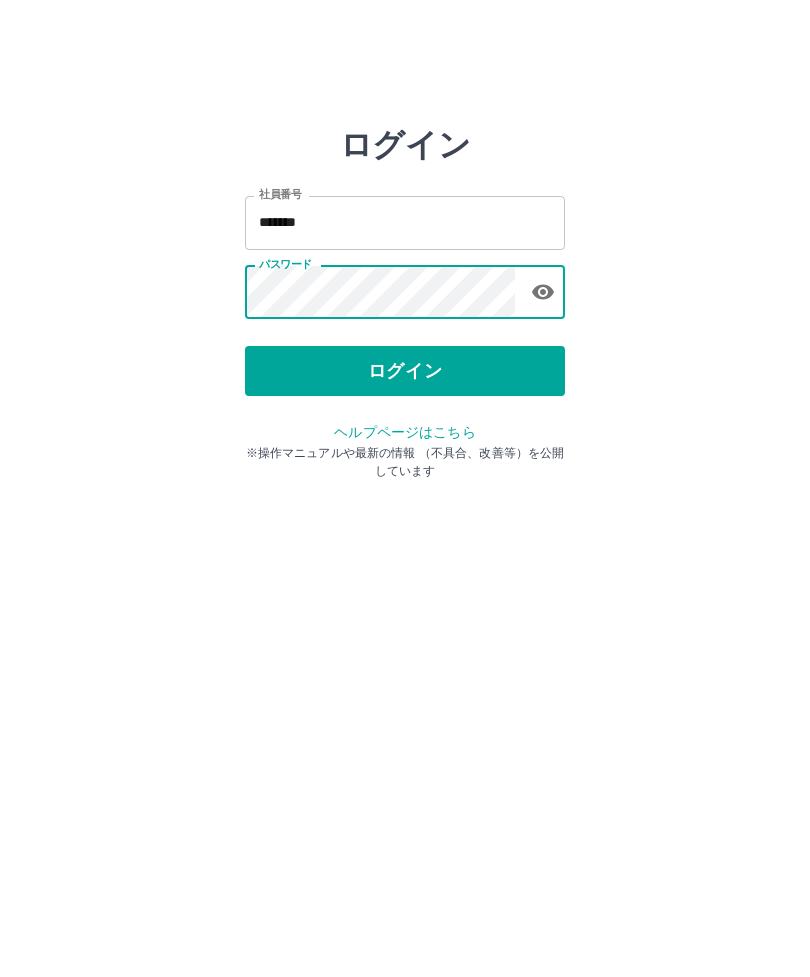 click on "ログイン" at bounding box center [405, 371] 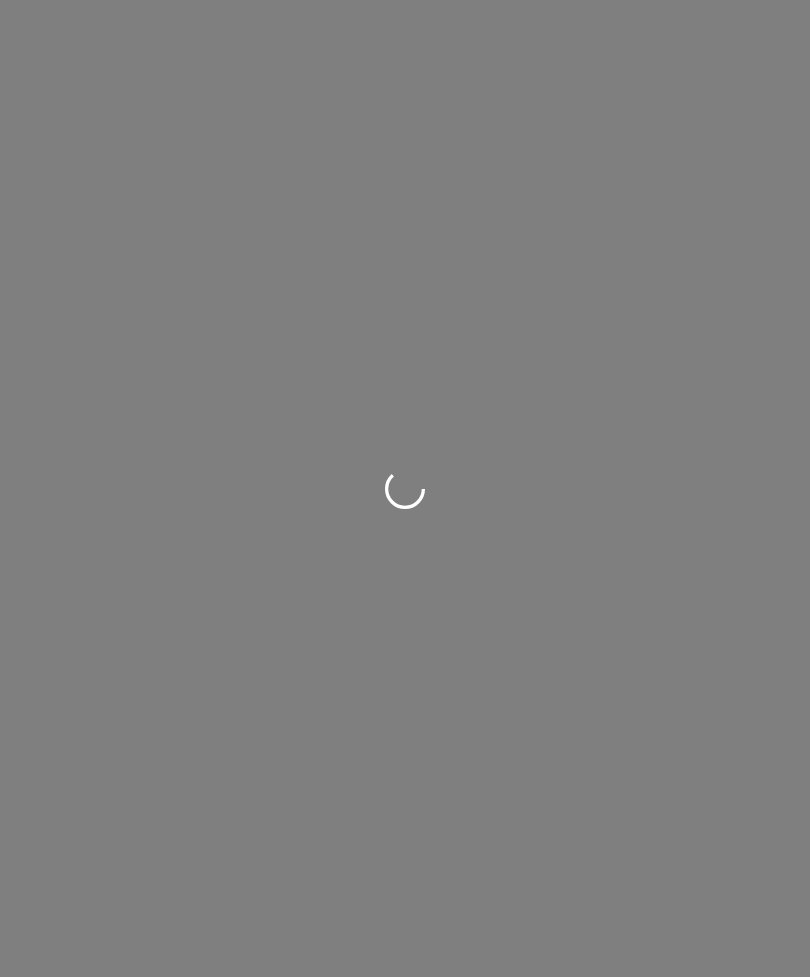 scroll, scrollTop: 0, scrollLeft: 0, axis: both 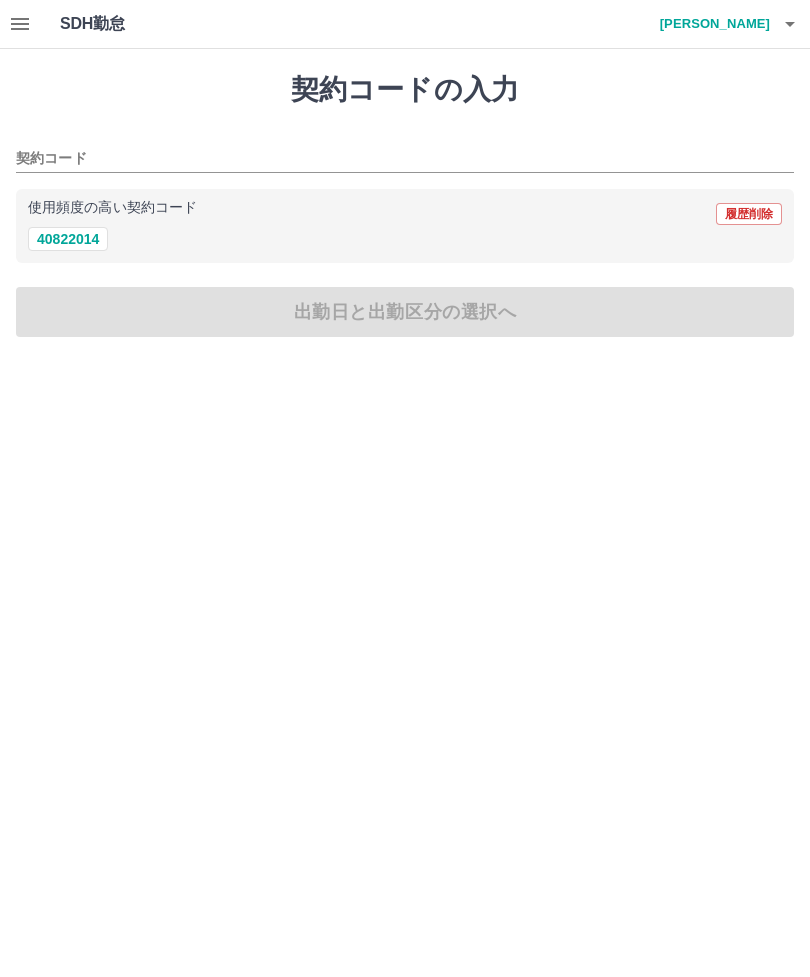 click on "40822014" at bounding box center (68, 239) 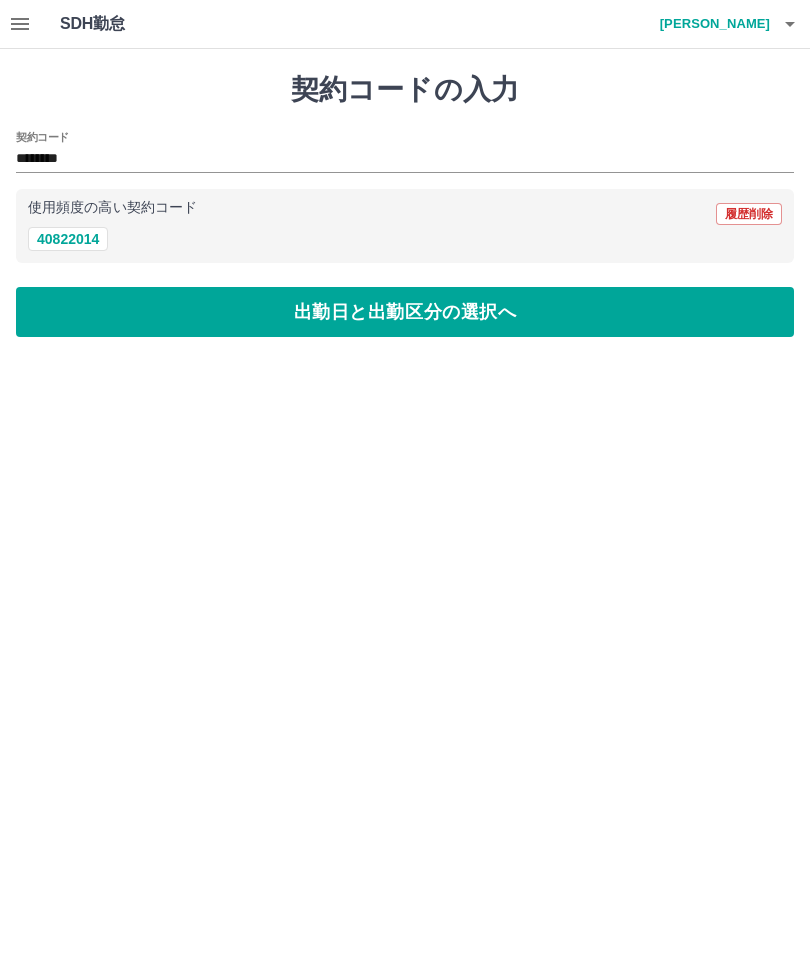 click on "出勤日と出勤区分の選択へ" at bounding box center [405, 312] 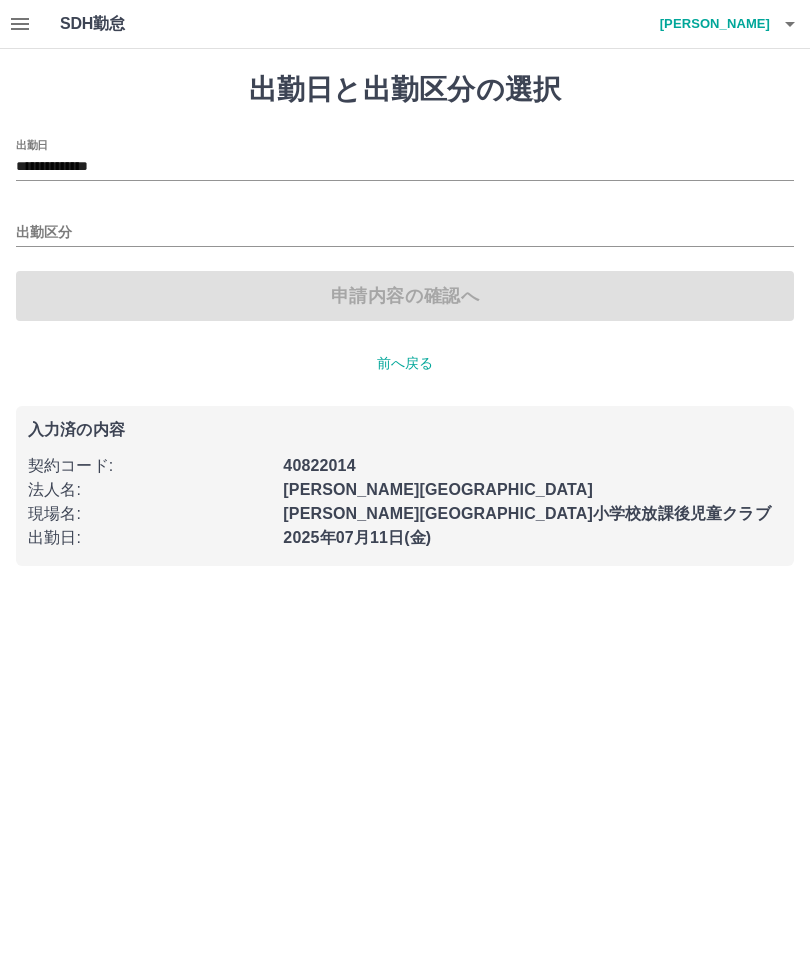click on "出勤区分" at bounding box center (405, 226) 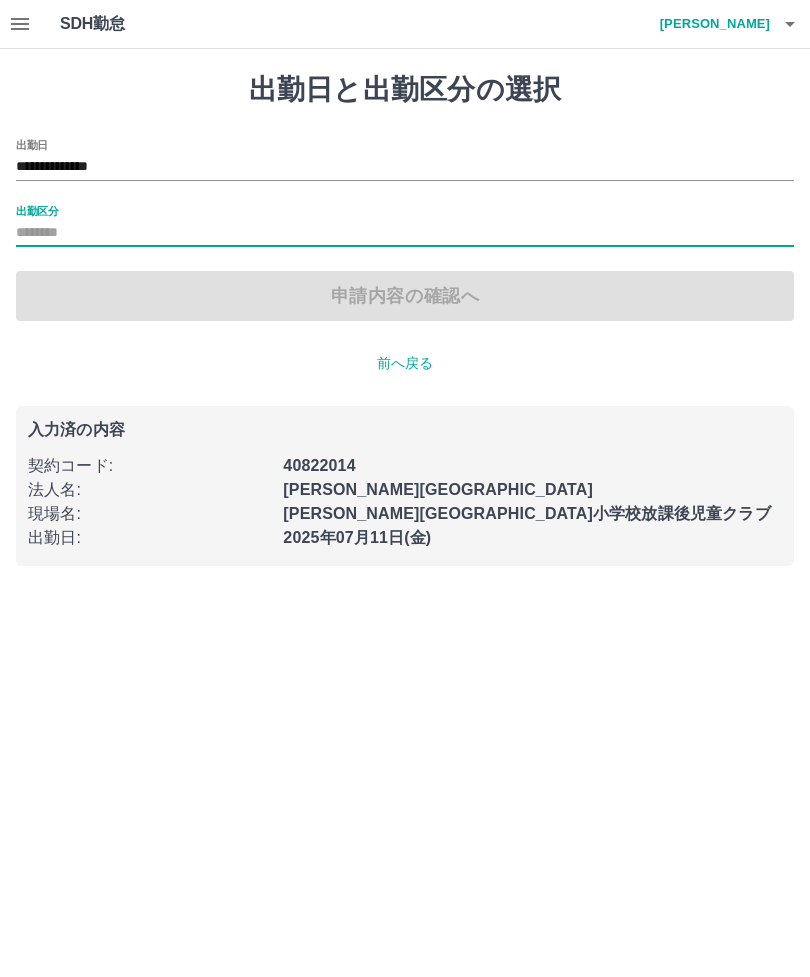 click on "出勤区分" at bounding box center [405, 233] 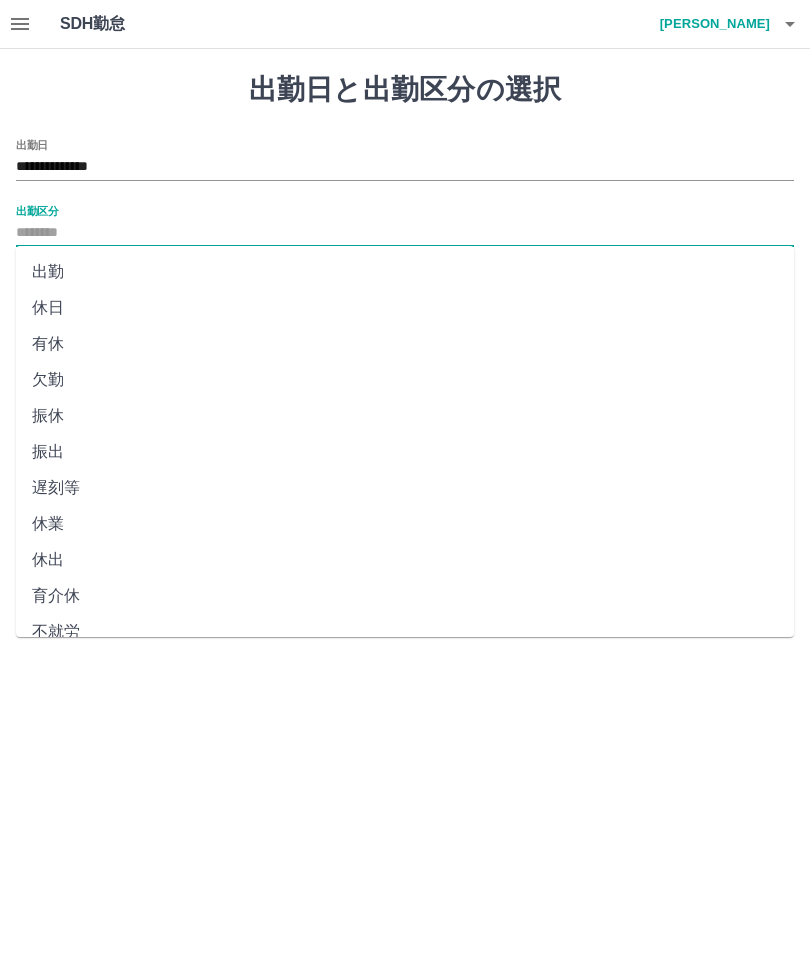 click on "出勤" at bounding box center (405, 272) 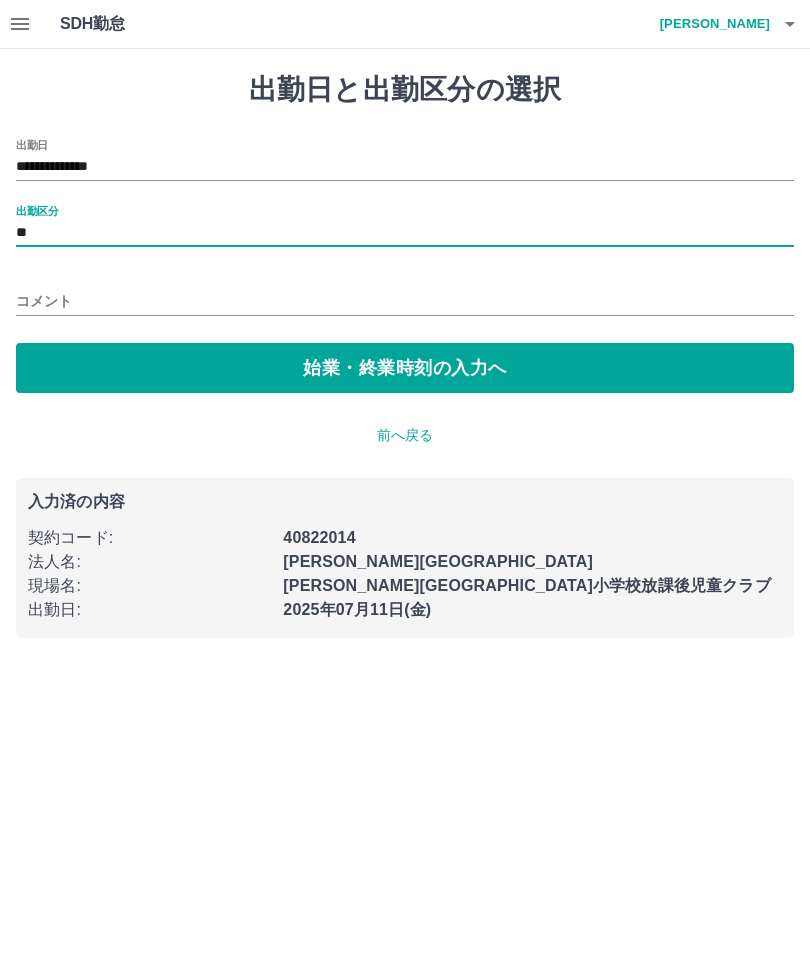 click on "始業・終業時刻の入力へ" at bounding box center [405, 368] 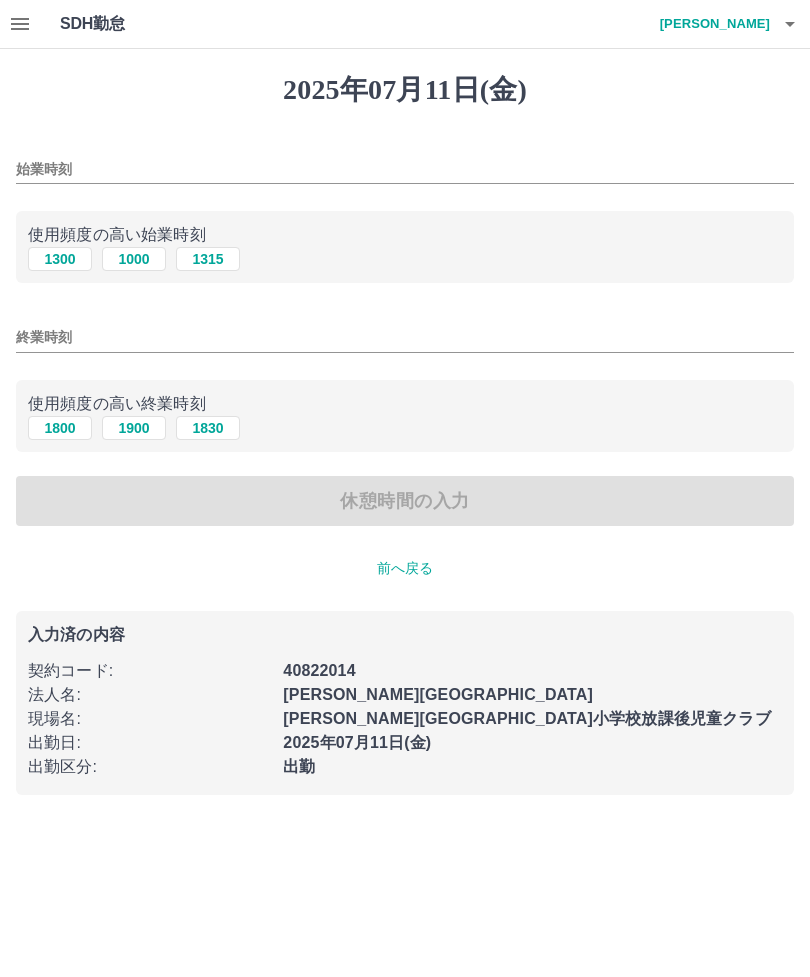 click on "1300" at bounding box center [60, 259] 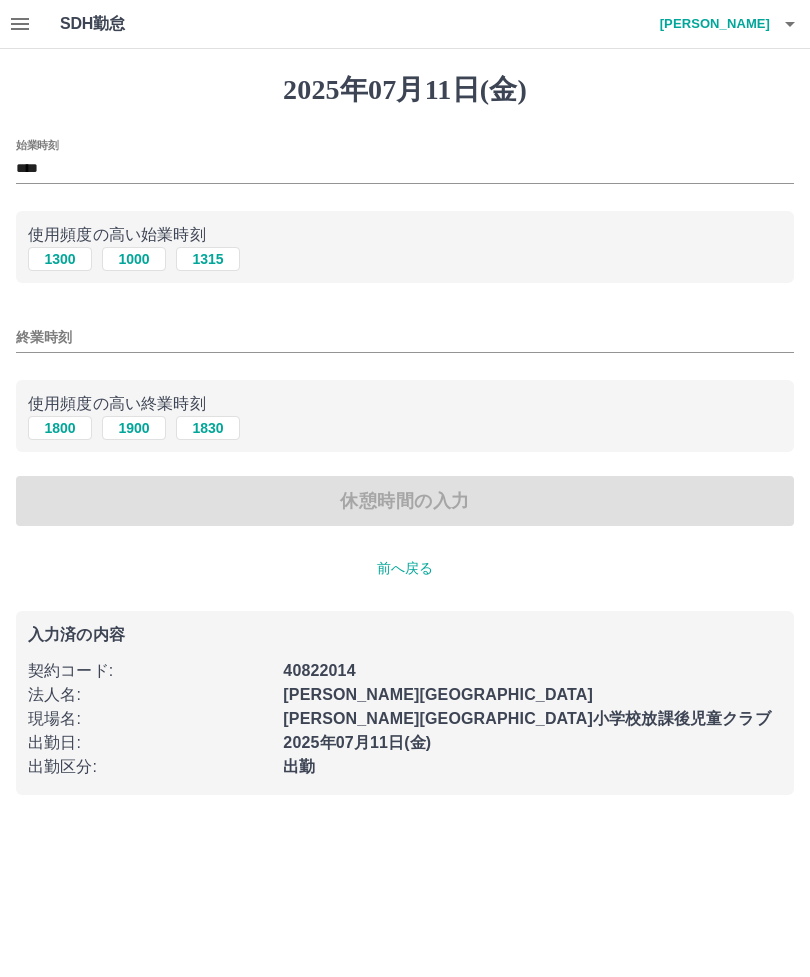 click on "終業時刻" at bounding box center [405, 337] 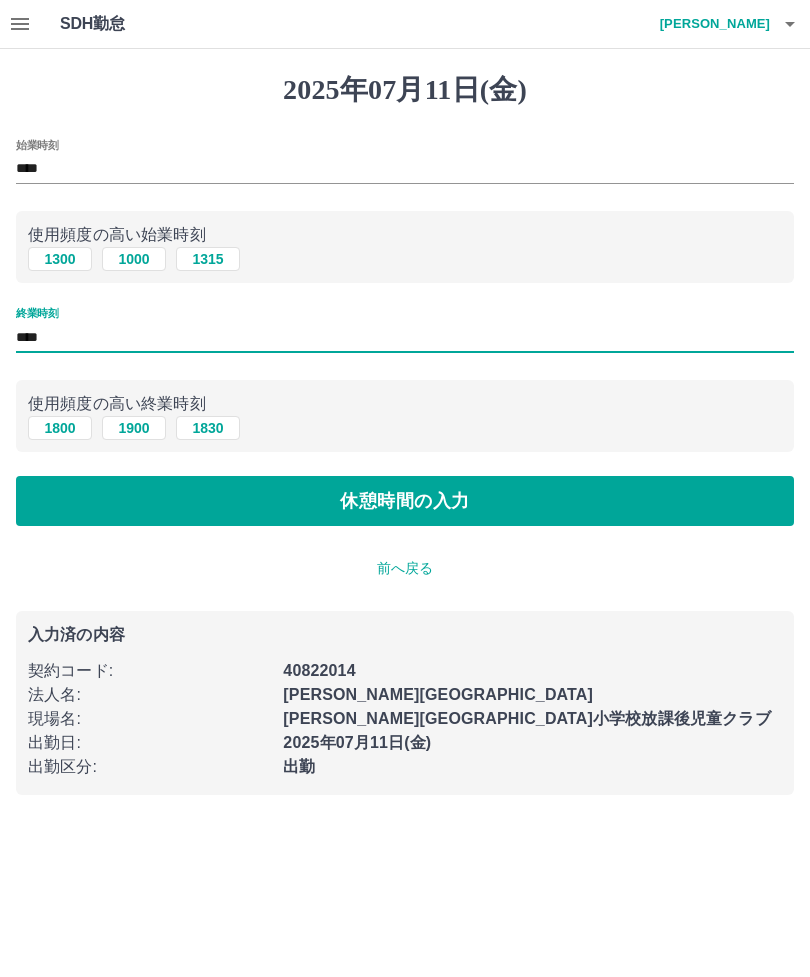 type on "****" 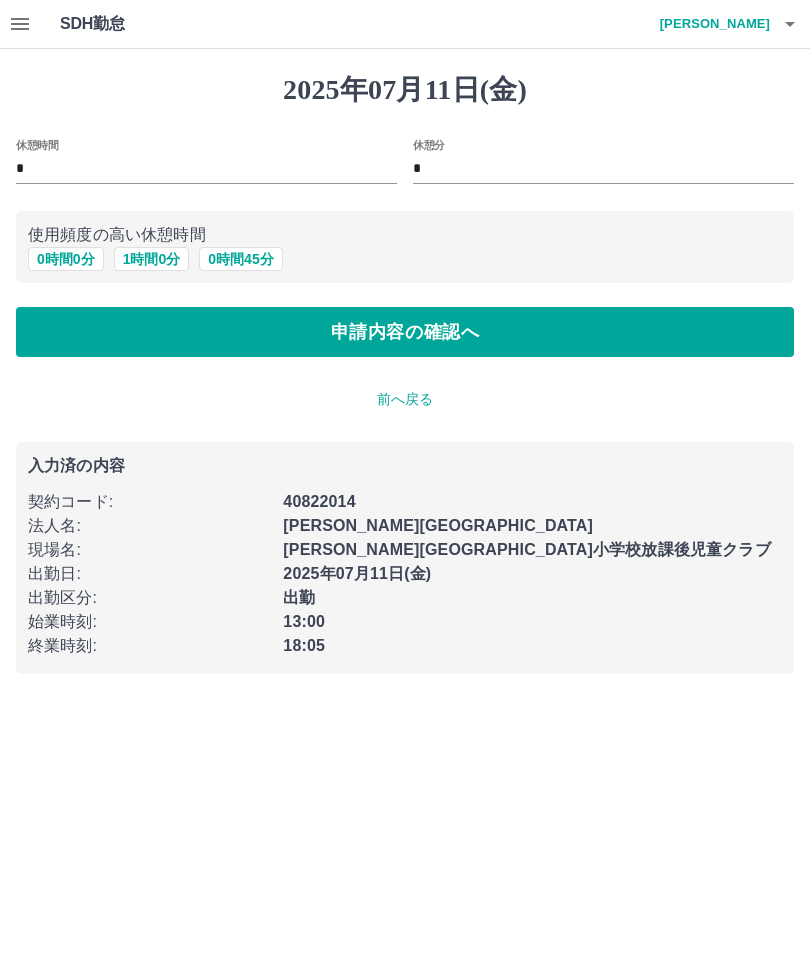 click on "0 時間 0 分" at bounding box center (66, 259) 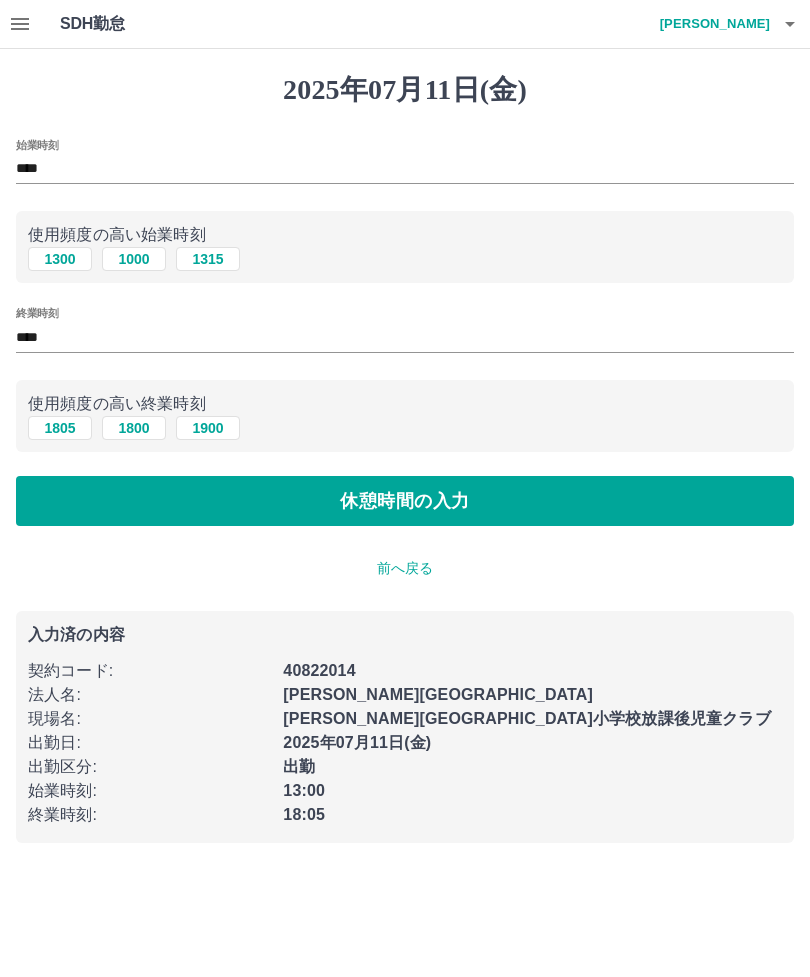 click on "****" at bounding box center (405, 169) 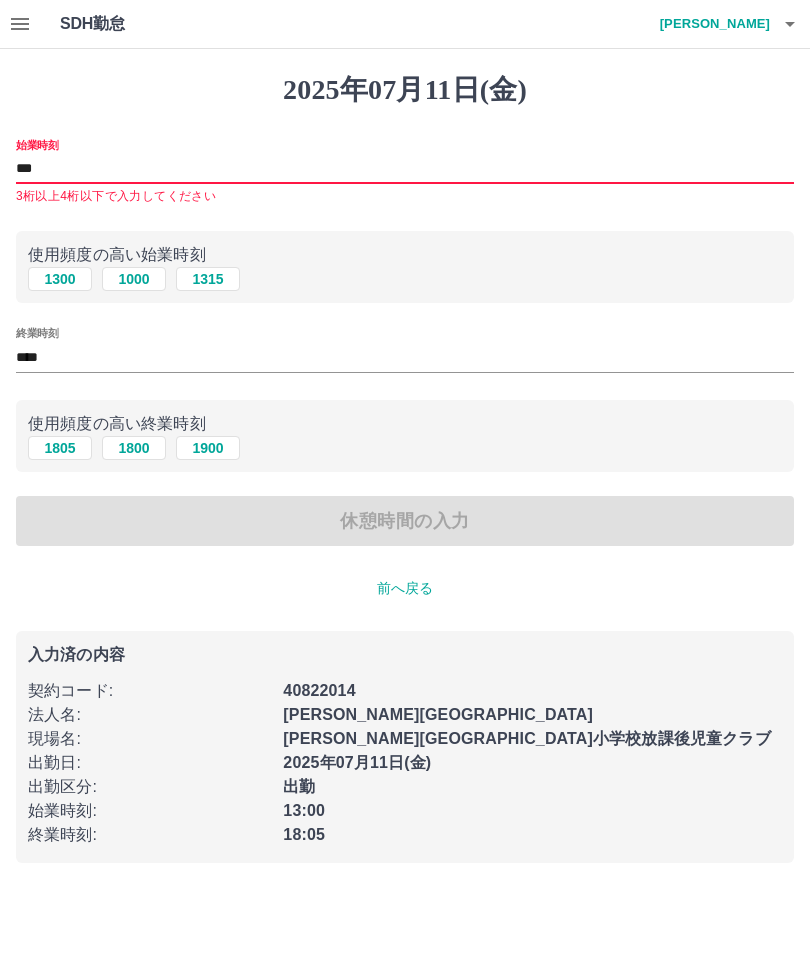 type on "****" 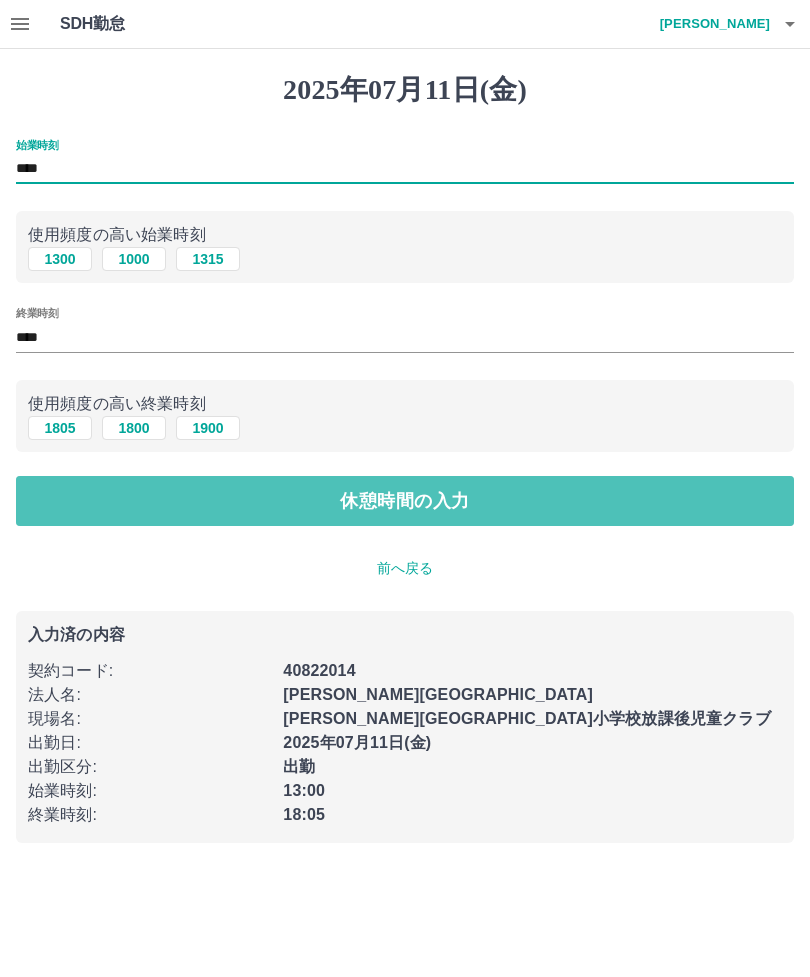 click on "休憩時間の入力" at bounding box center [405, 501] 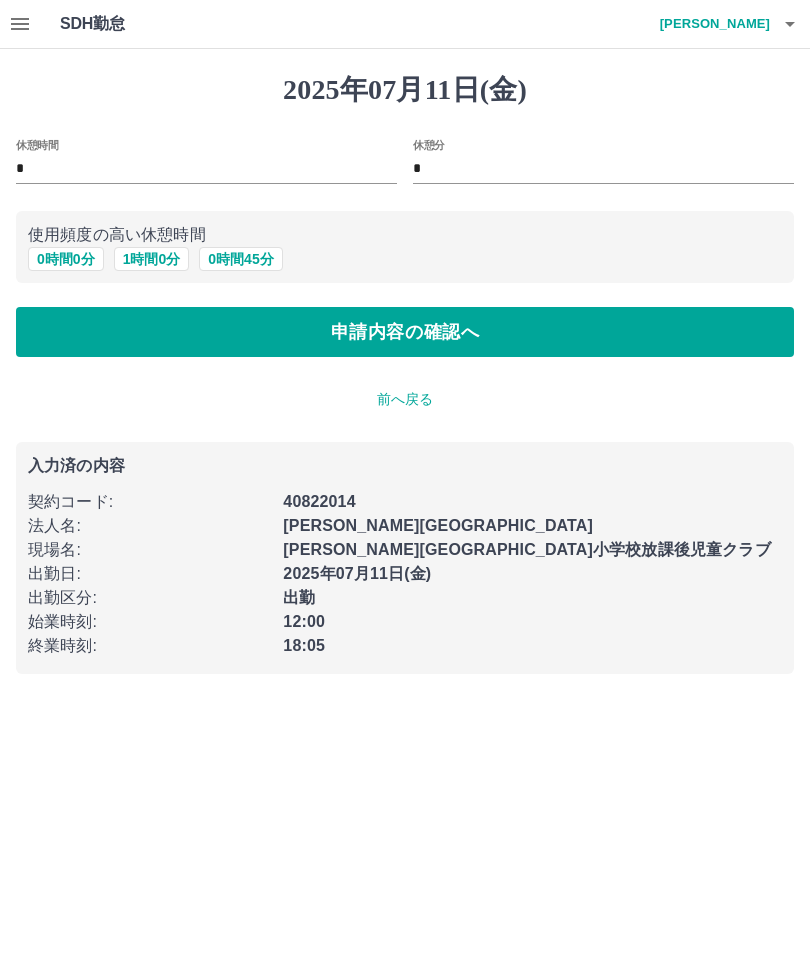click on "0 時間 0 分" at bounding box center [66, 259] 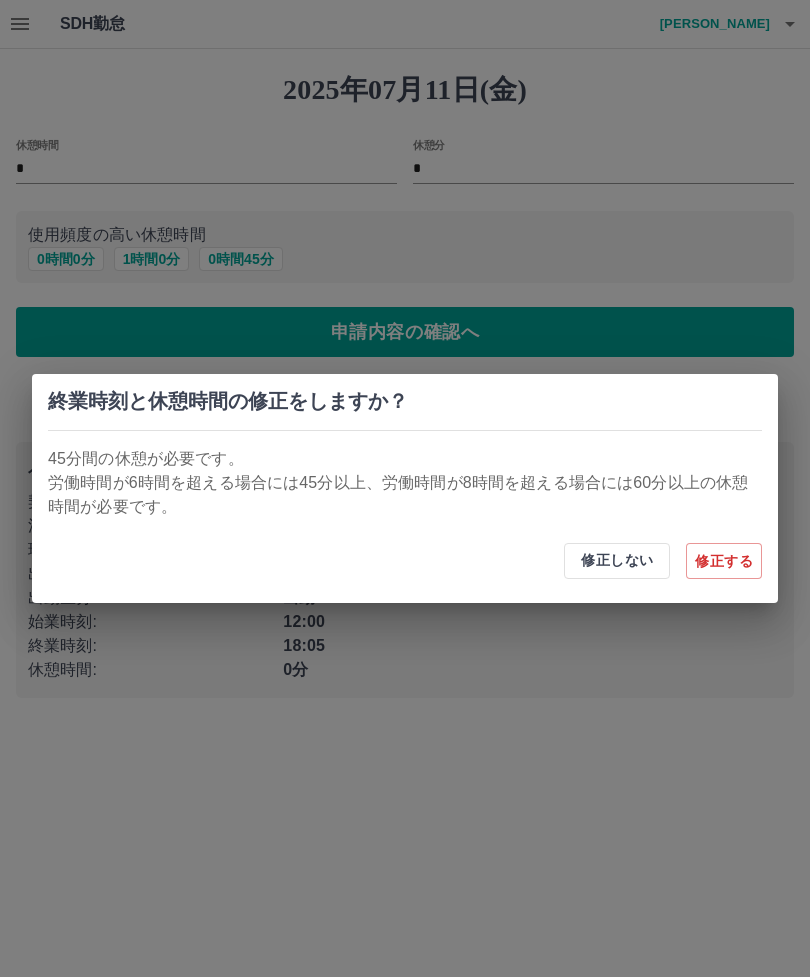click on "修正する" at bounding box center (724, 561) 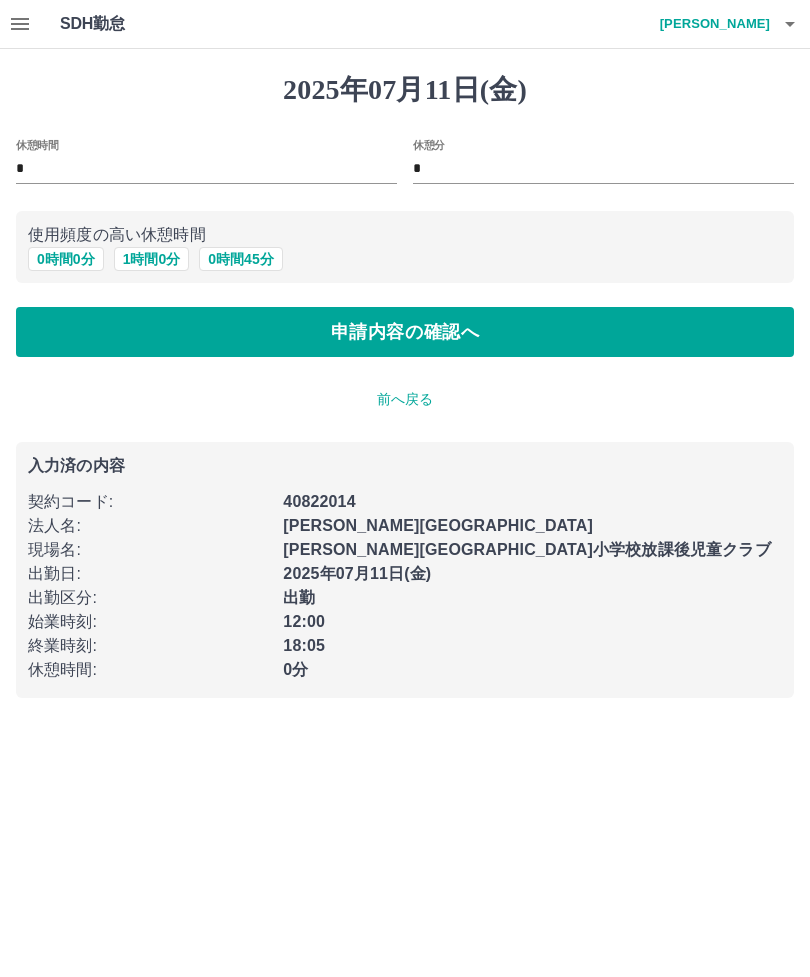 click on "前へ戻る" at bounding box center (405, 399) 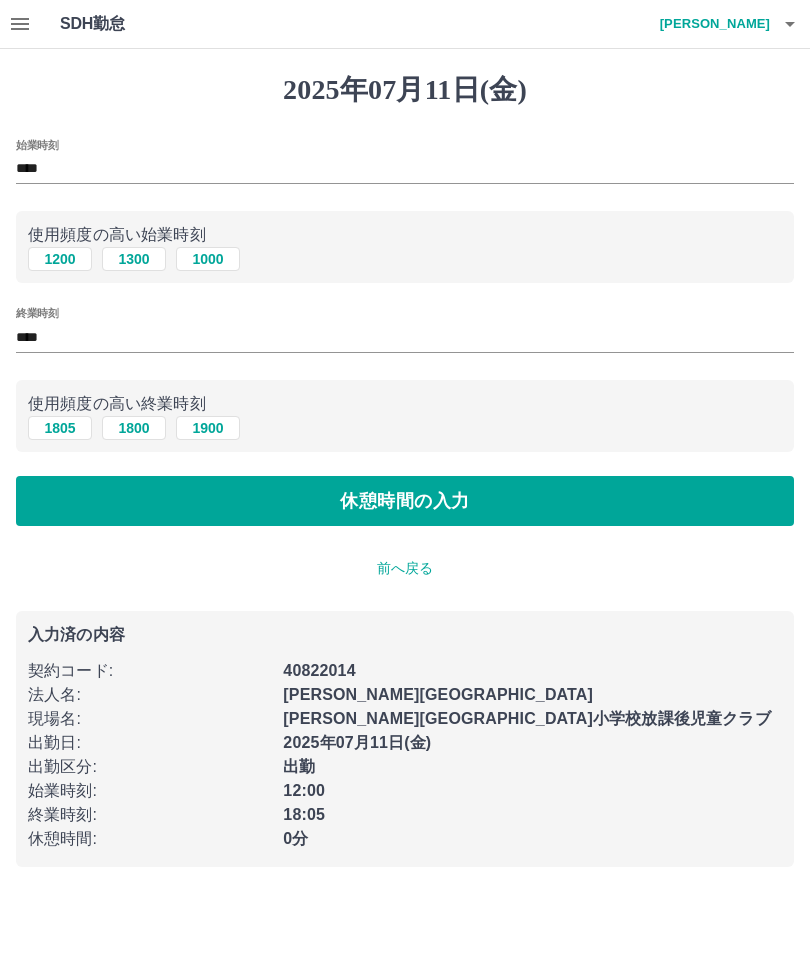click on "休憩時間の入力" at bounding box center (405, 501) 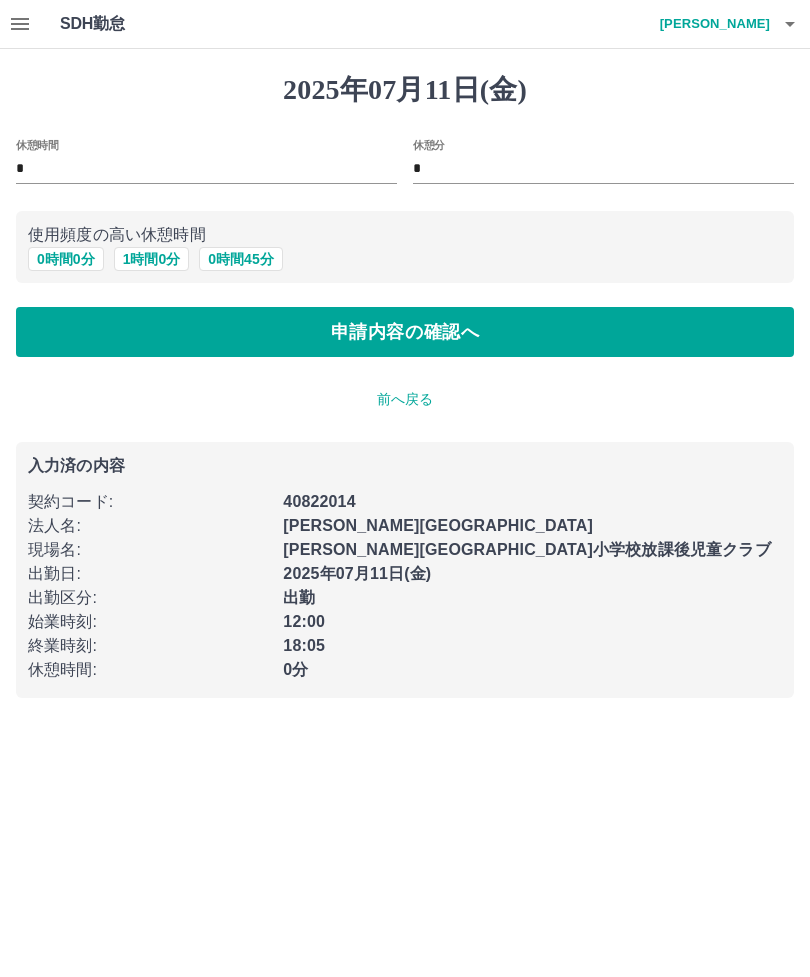 click on "0 時間 0 分" at bounding box center (66, 259) 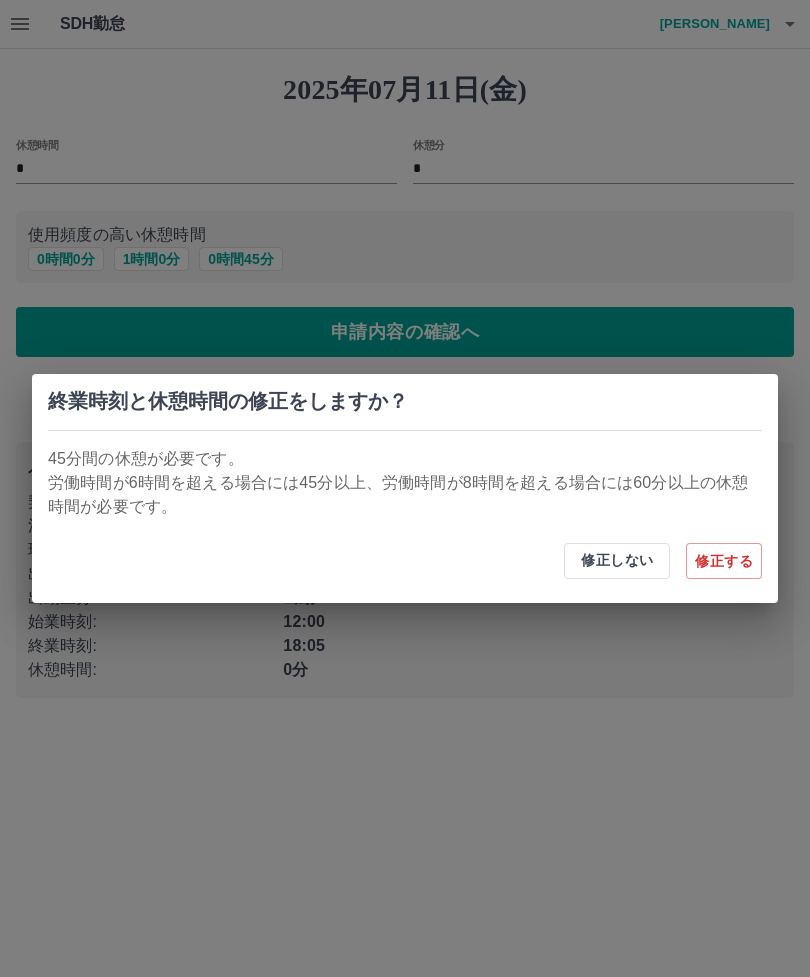 click on "修正しない" at bounding box center (617, 561) 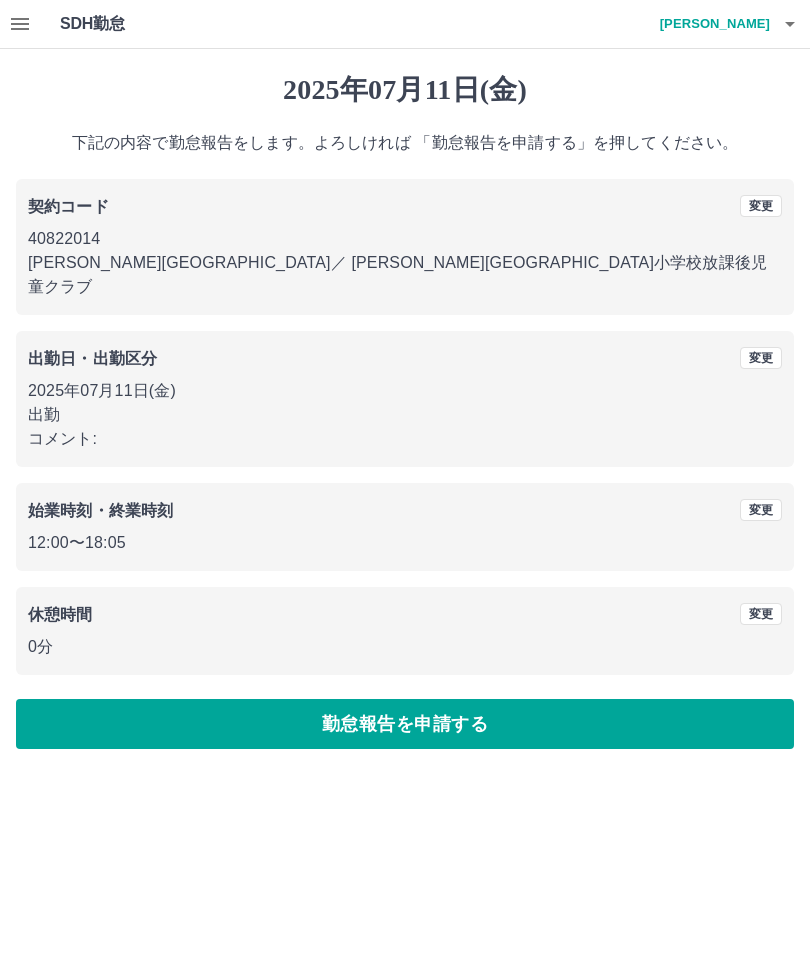 click on "勤怠報告を申請する" at bounding box center (405, 724) 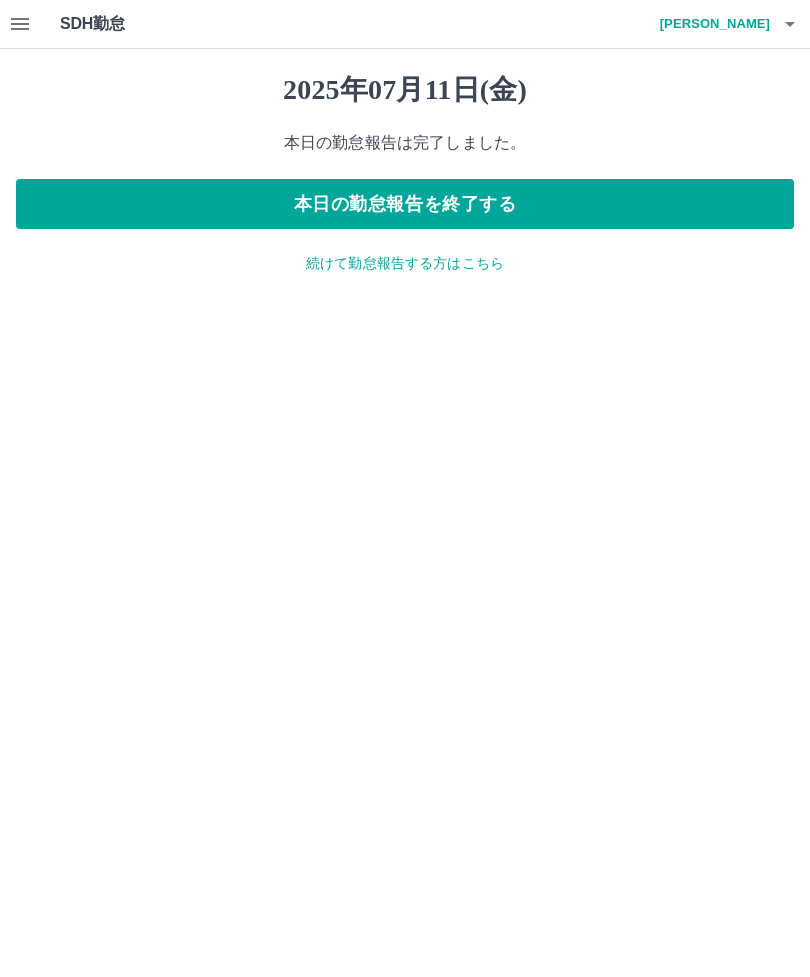 click on "本日の勤怠報告を終了する" at bounding box center (405, 204) 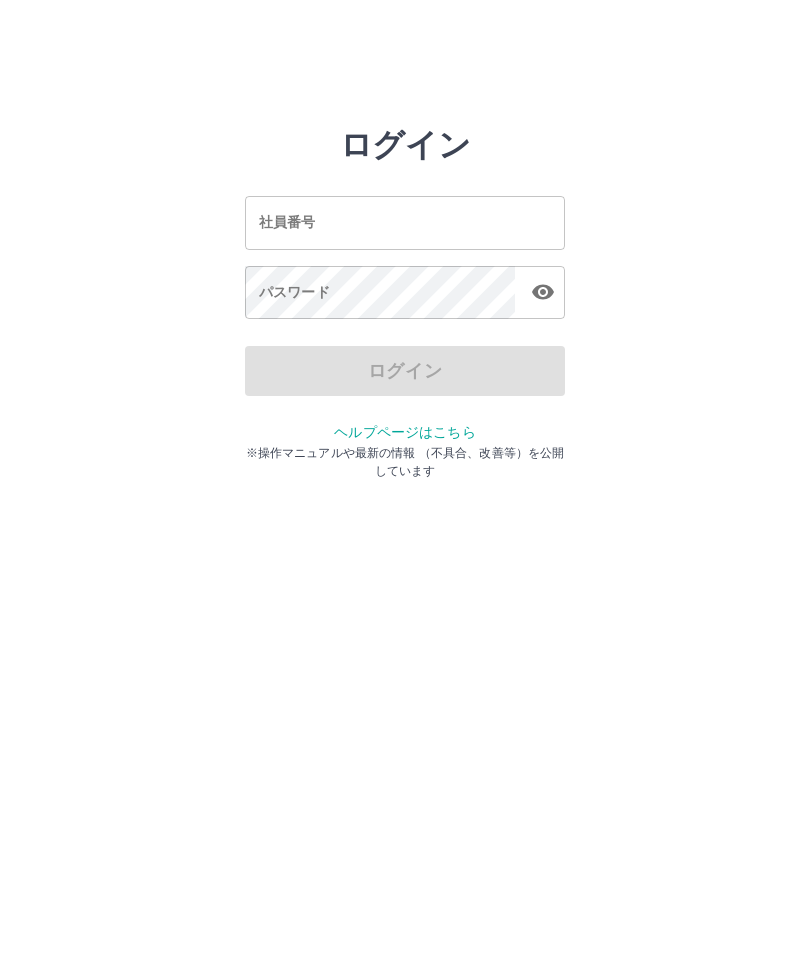 scroll, scrollTop: 0, scrollLeft: 0, axis: both 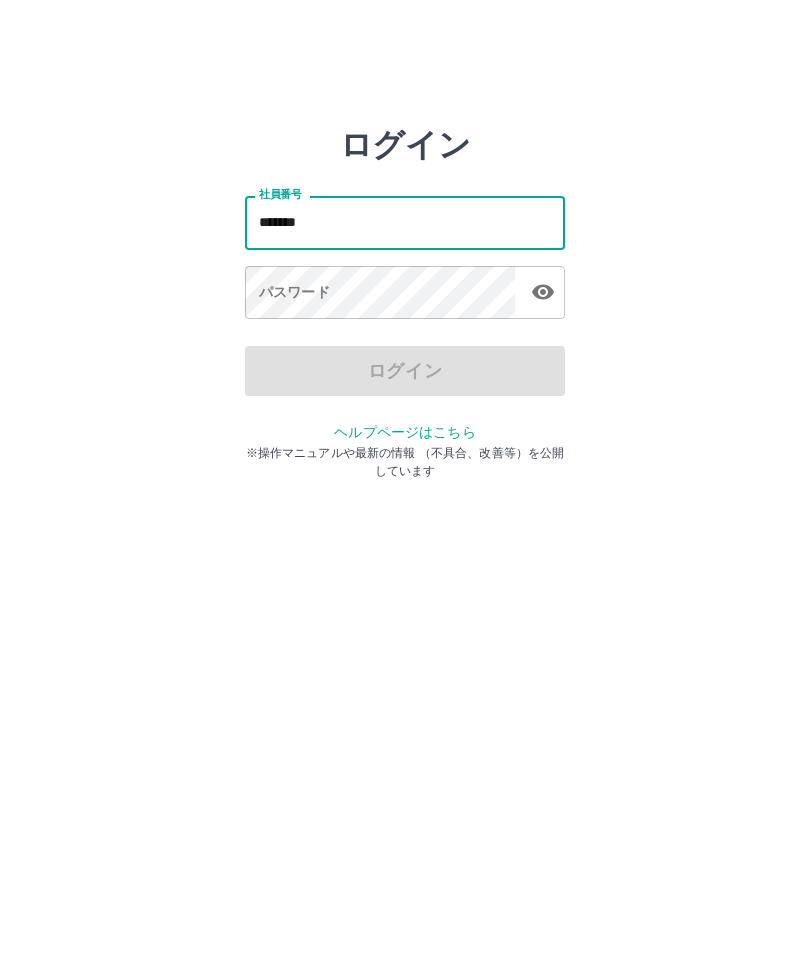 type on "*******" 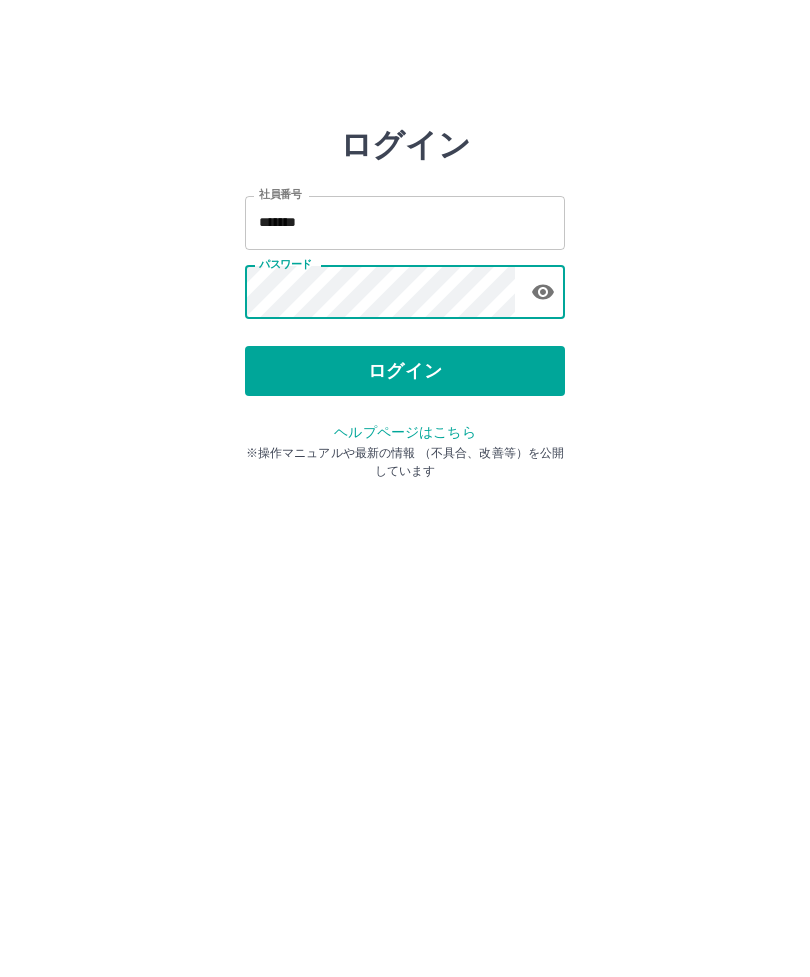 click on "ログイン" at bounding box center [405, 371] 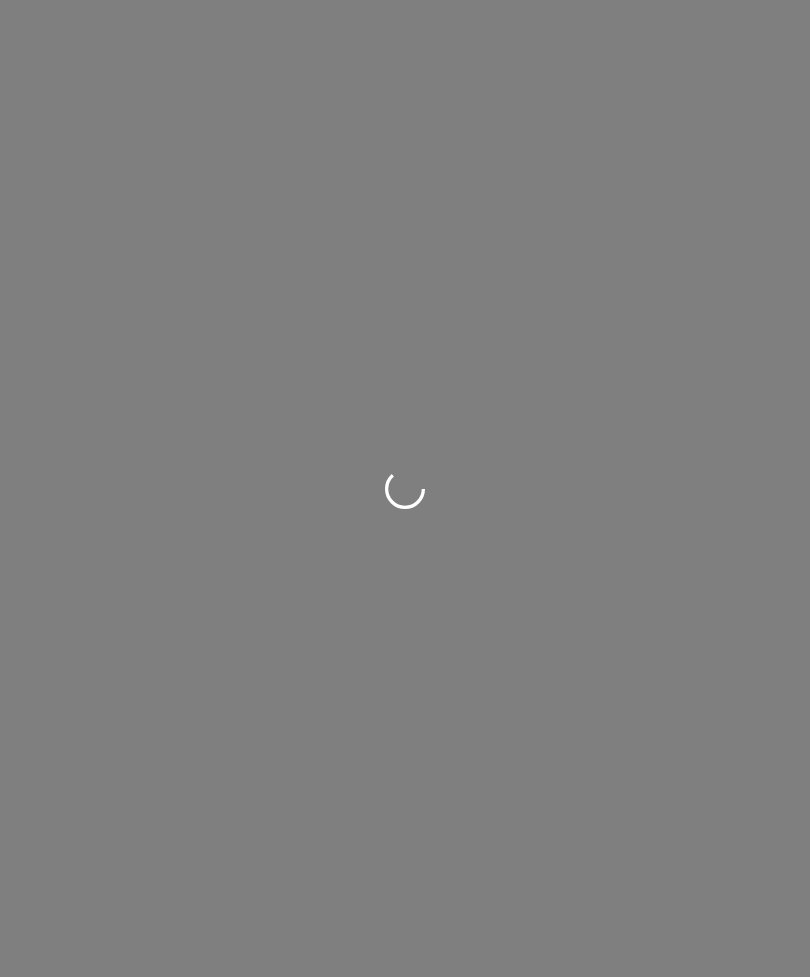 scroll, scrollTop: 0, scrollLeft: 0, axis: both 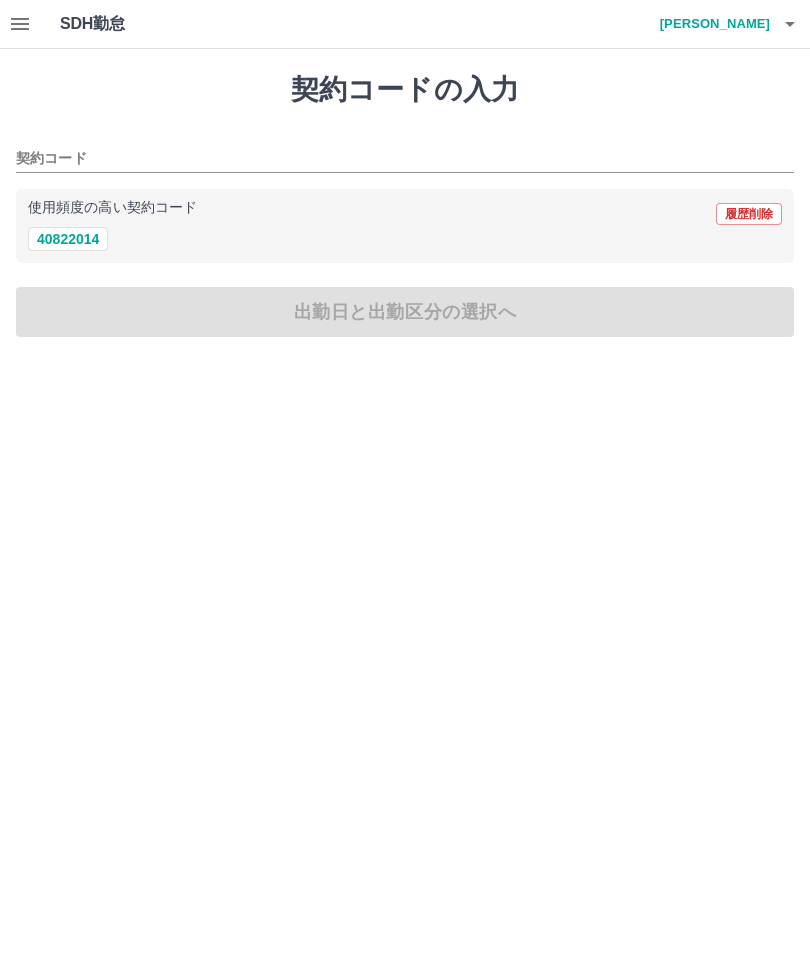 click on "40822014" at bounding box center [68, 239] 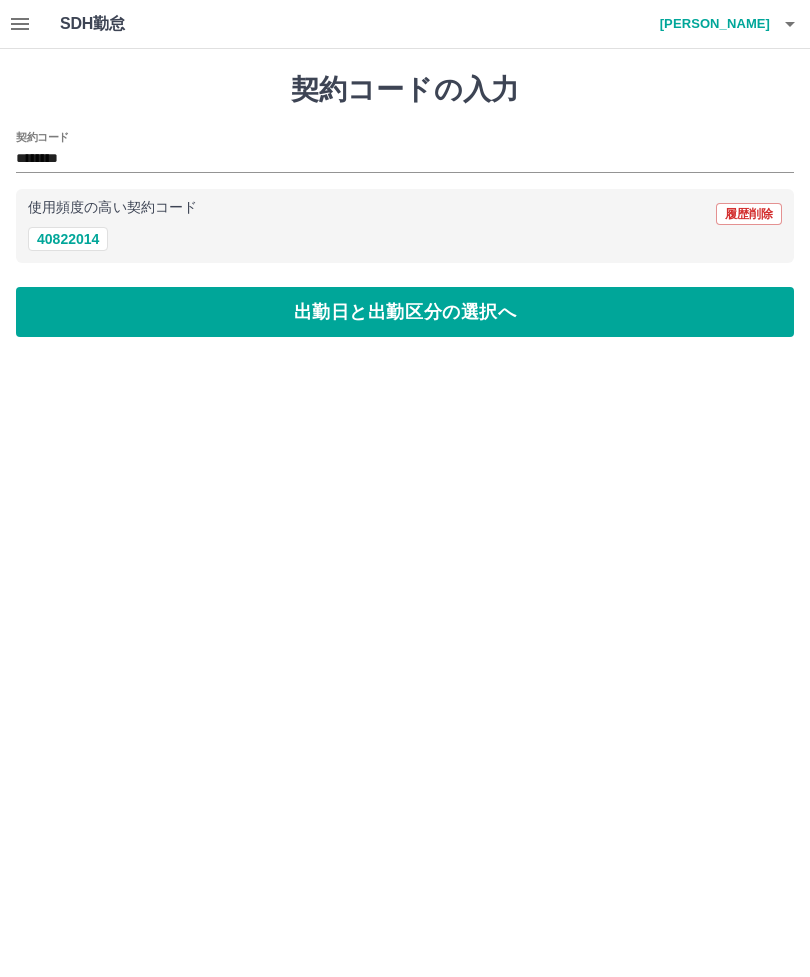 click on "出勤日と出勤区分の選択へ" at bounding box center (405, 312) 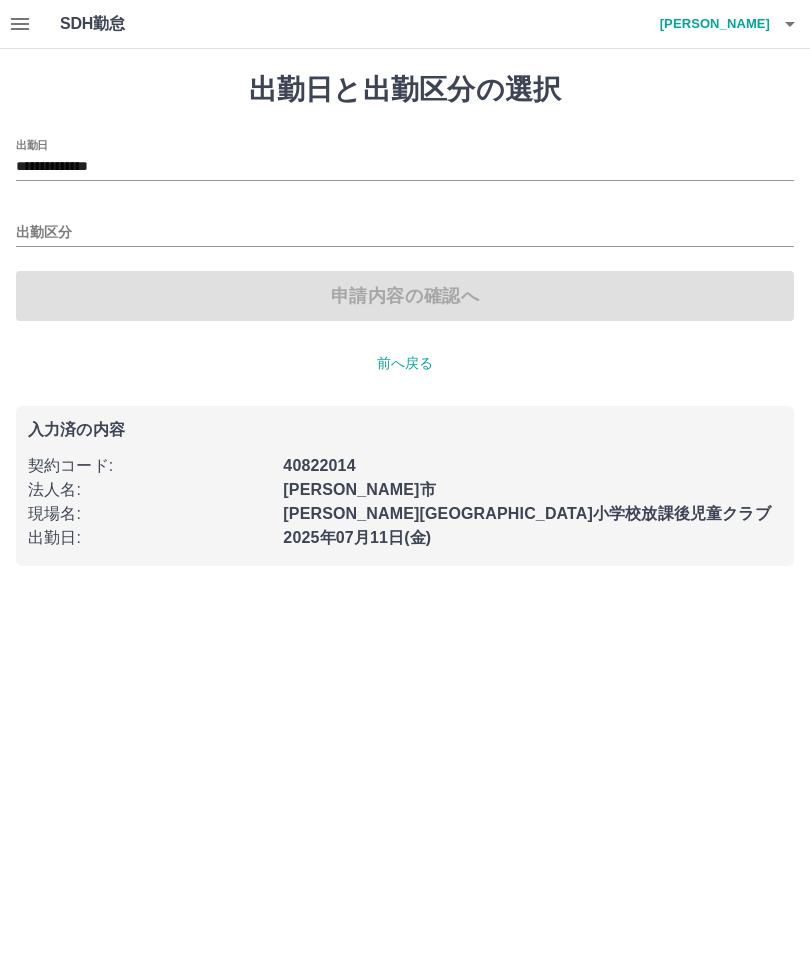 click on "出勤区分" at bounding box center (405, 233) 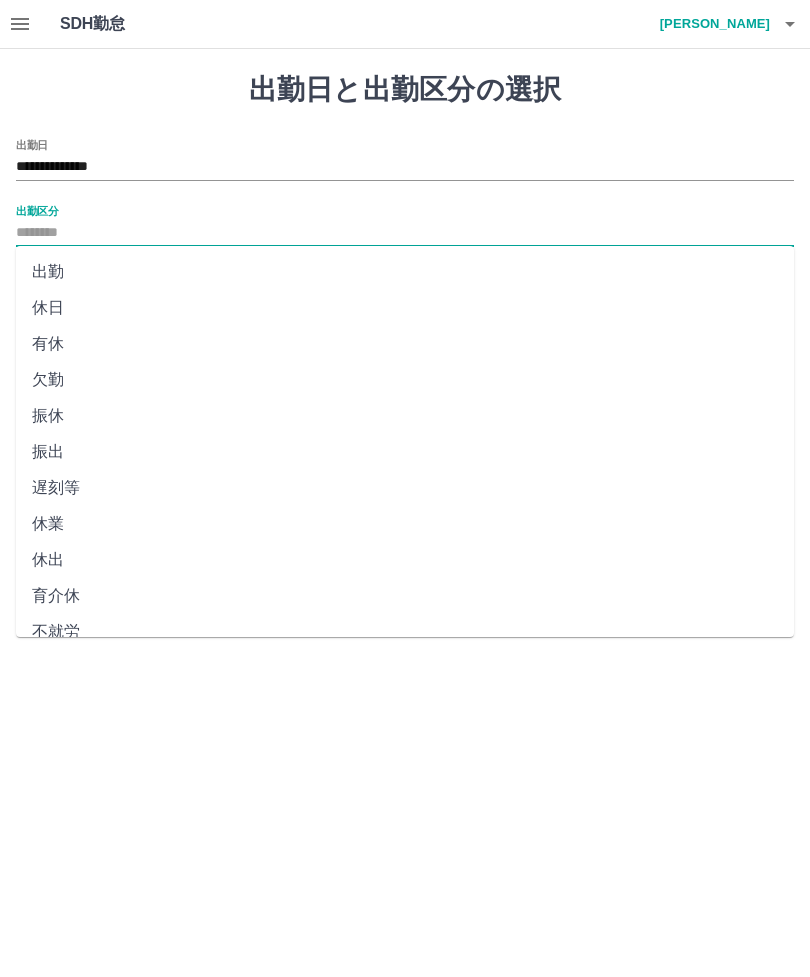 click on "出勤" at bounding box center [405, 272] 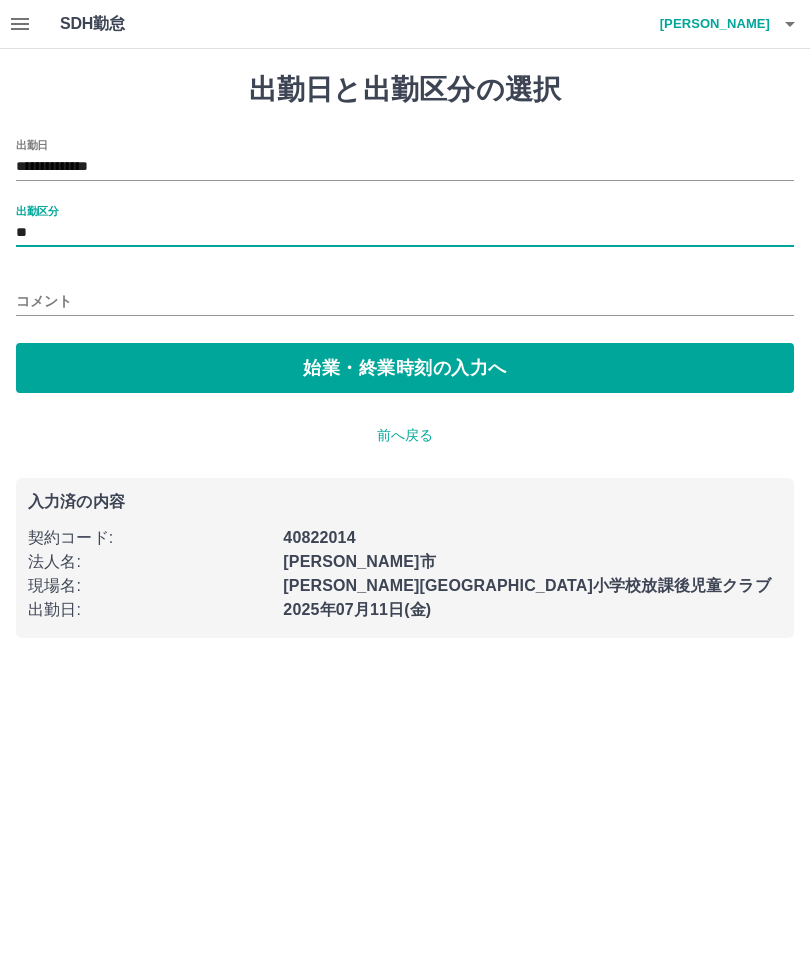 click on "始業・終業時刻の入力へ" at bounding box center (405, 368) 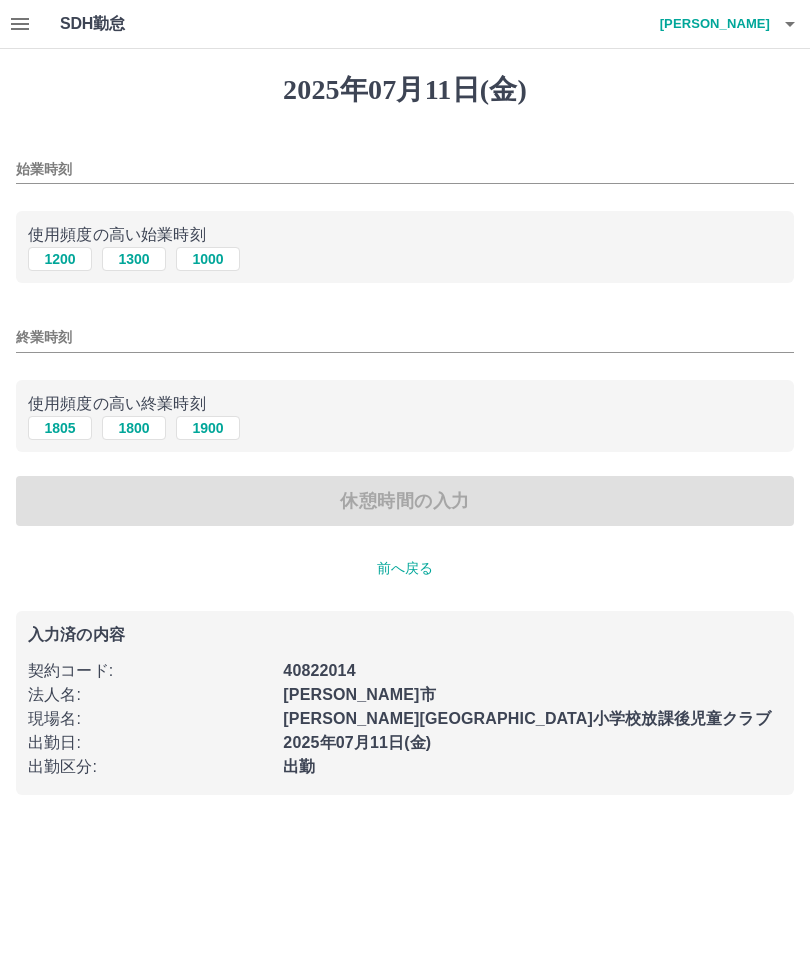 click on "始業時刻" at bounding box center [405, 169] 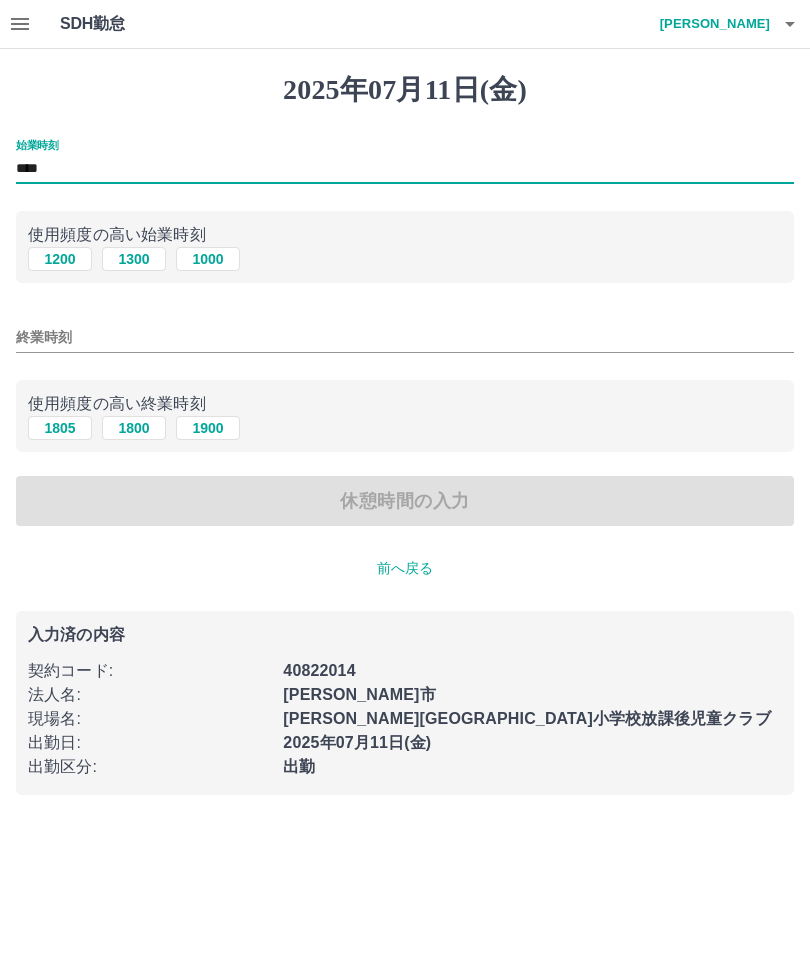 type on "****" 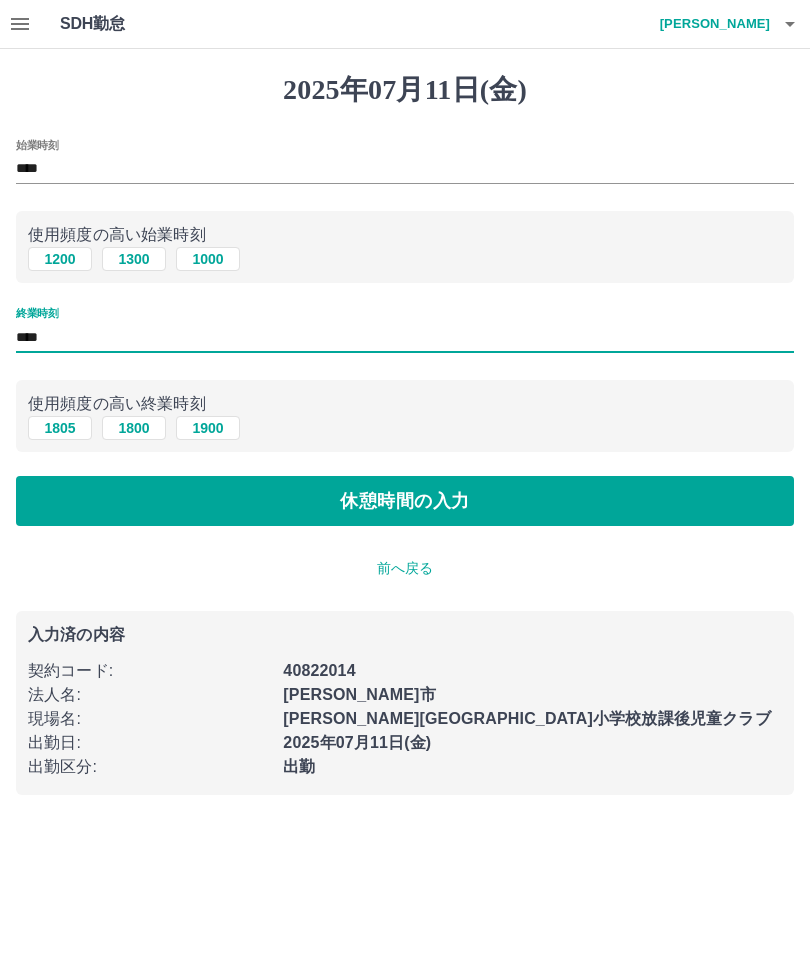 type on "****" 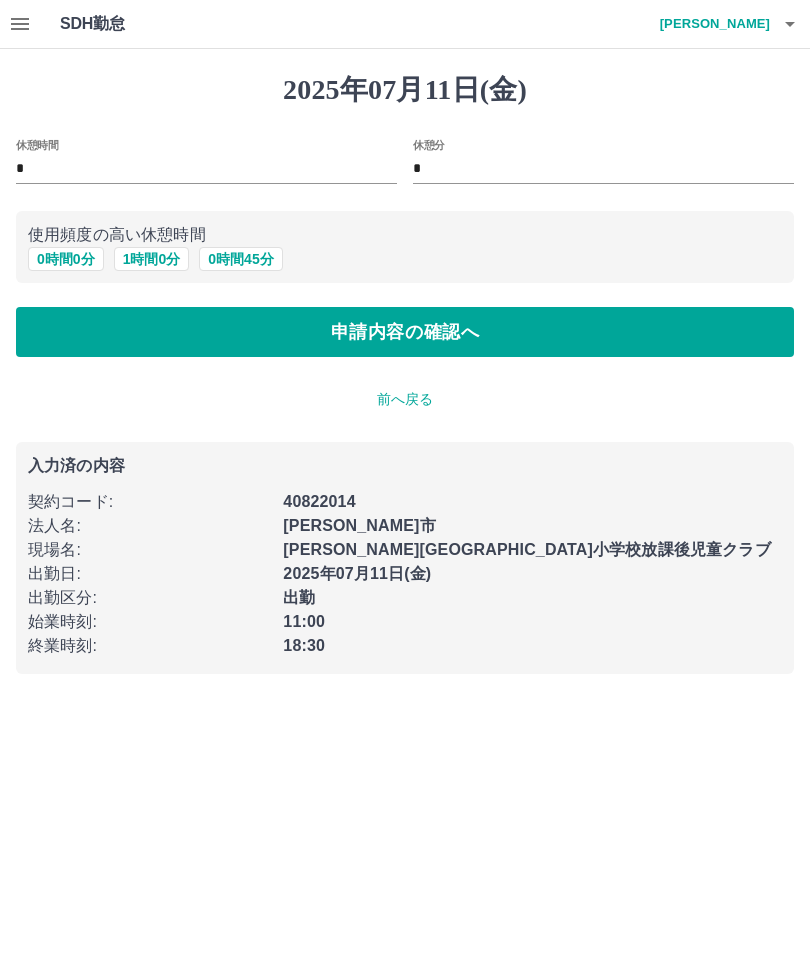 click on "1 時間 0 分" at bounding box center [152, 259] 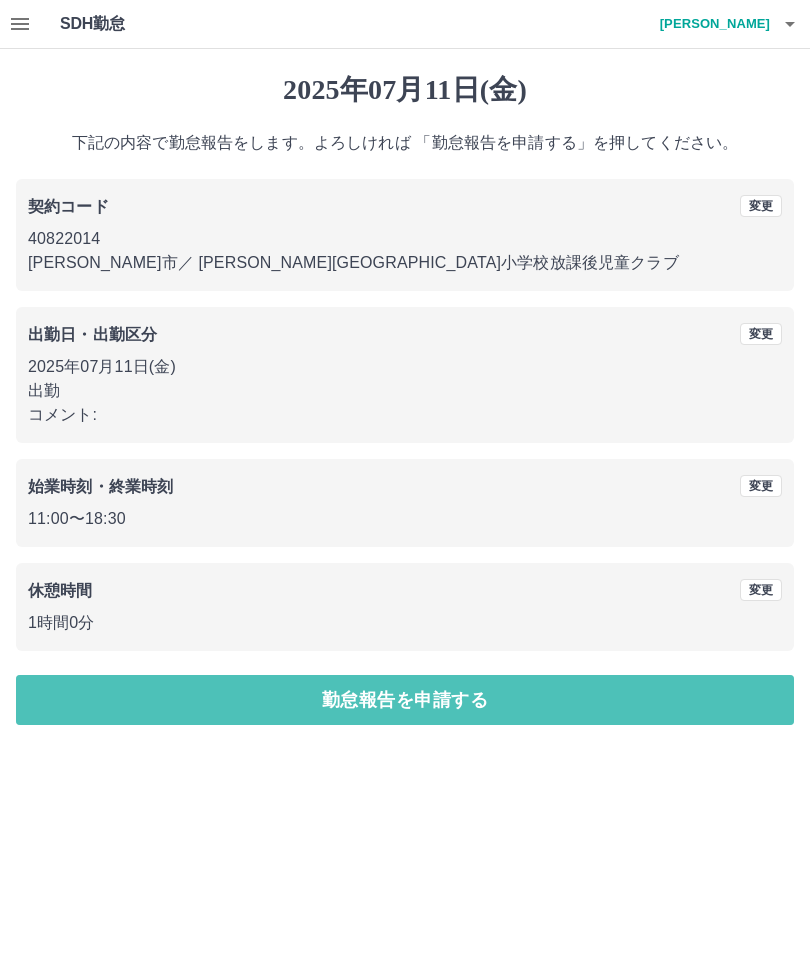 click on "勤怠報告を申請する" at bounding box center [405, 700] 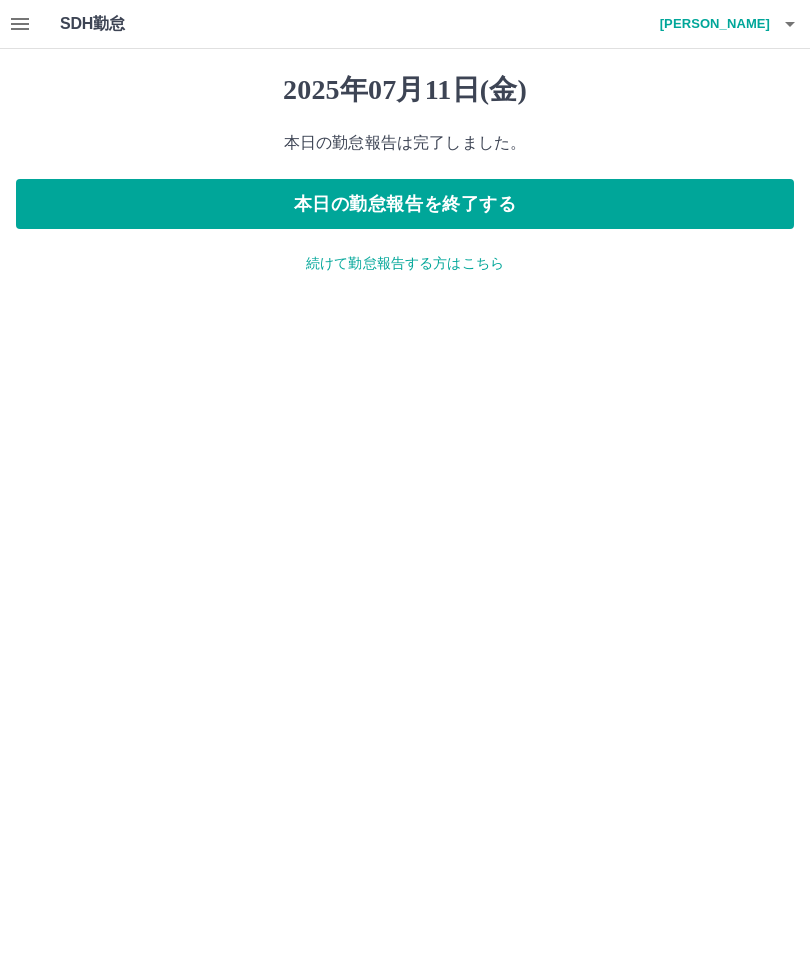 click on "本日の勤怠報告を終了する" at bounding box center [405, 204] 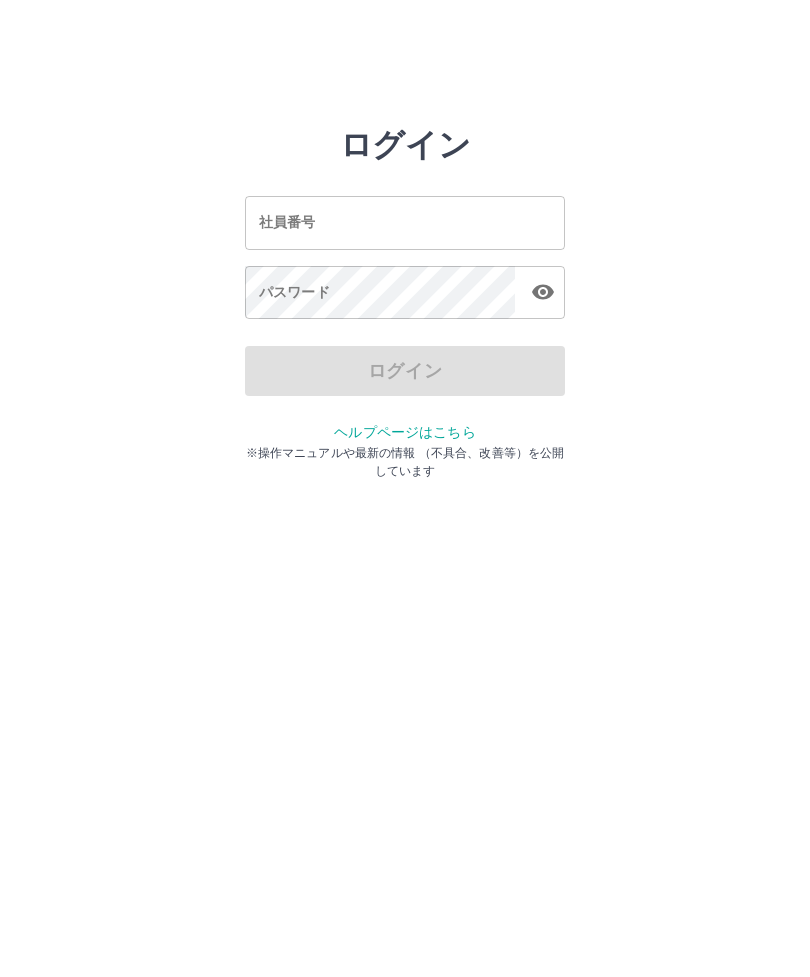 scroll, scrollTop: 0, scrollLeft: 0, axis: both 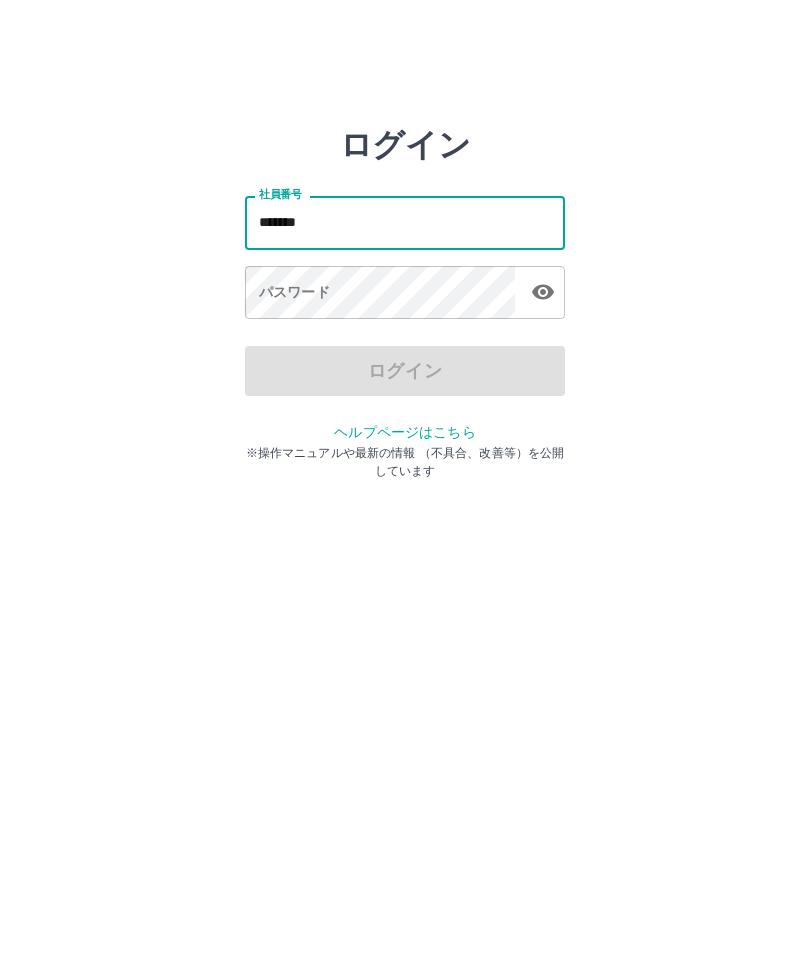 type on "*******" 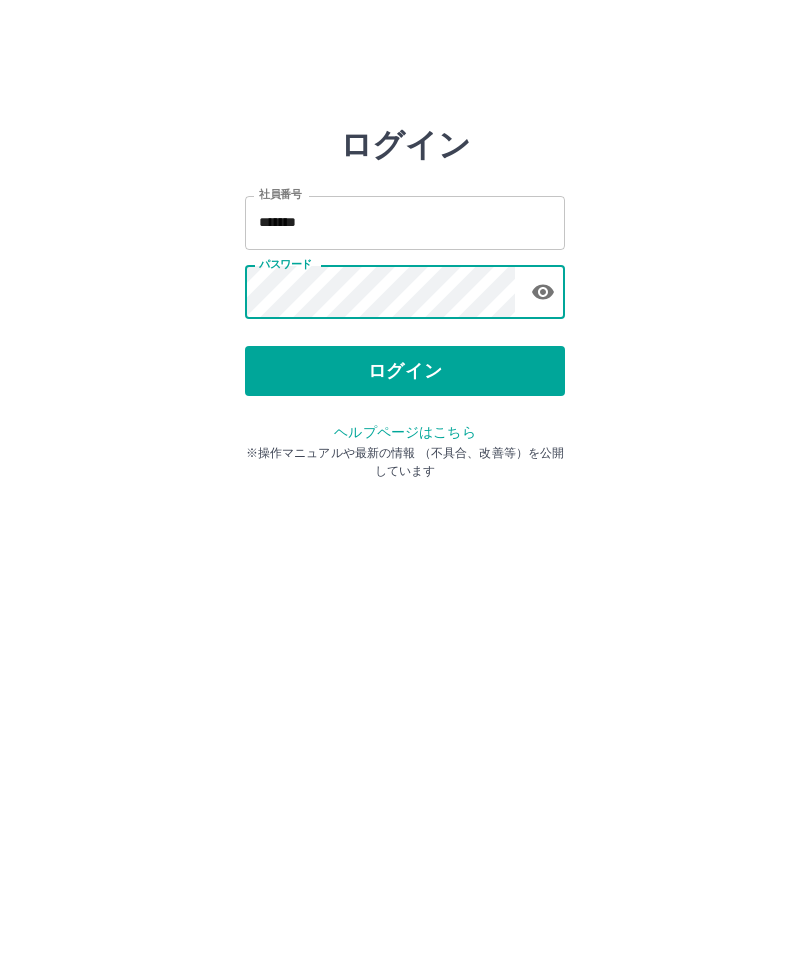 click on "ログイン" at bounding box center (405, 371) 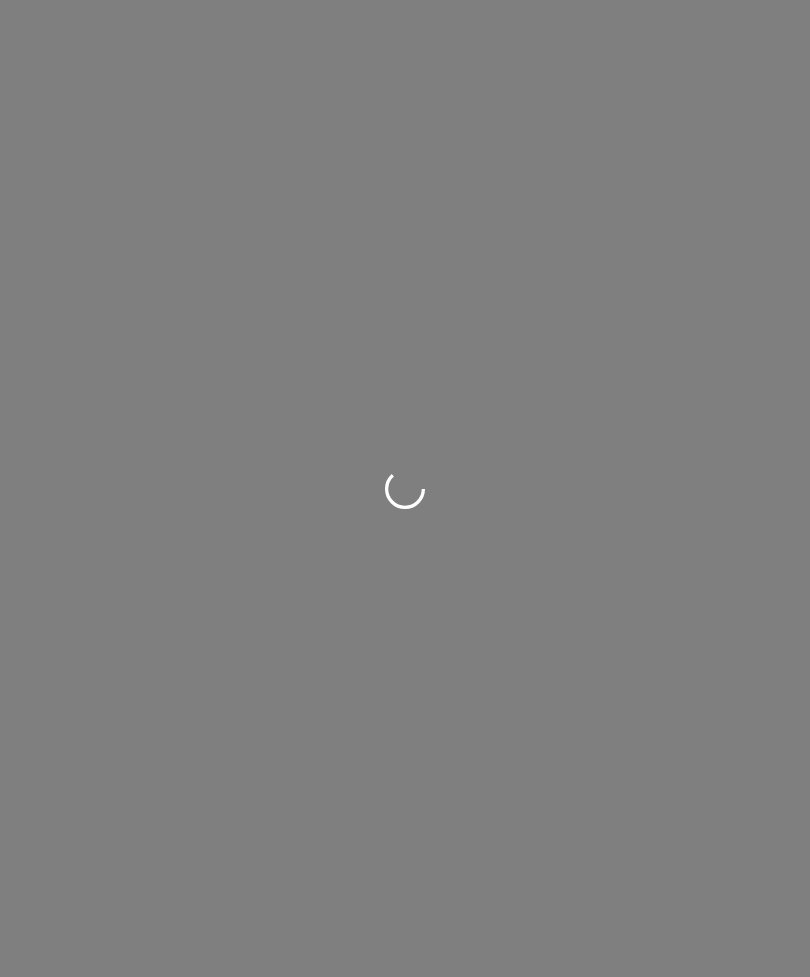 scroll, scrollTop: 0, scrollLeft: 0, axis: both 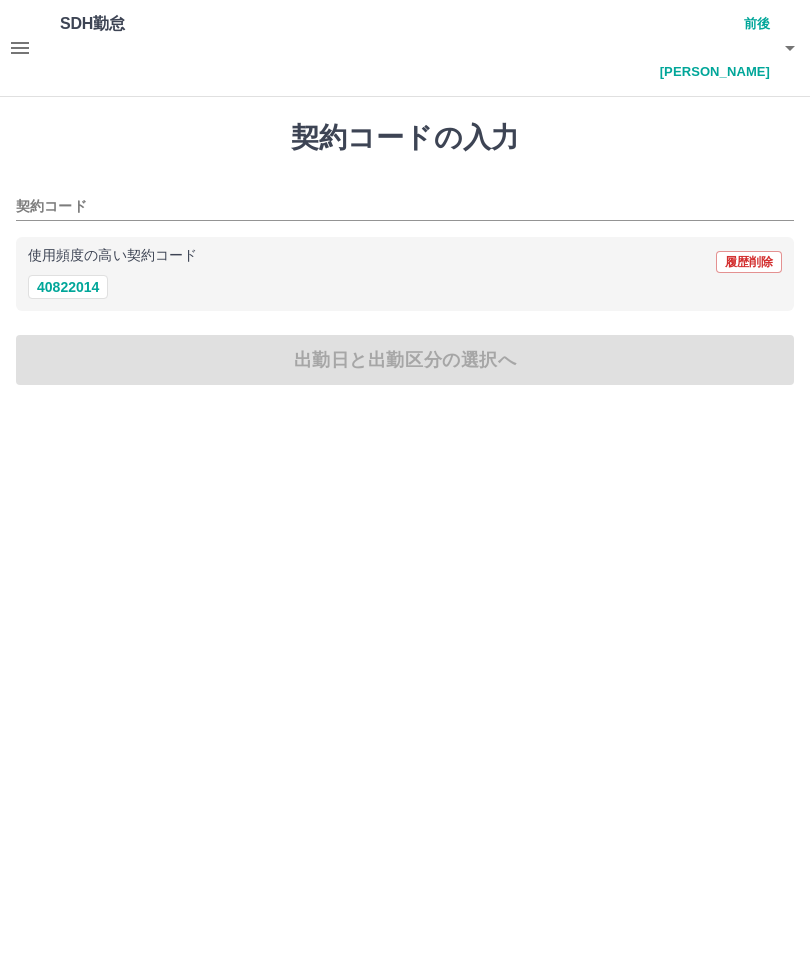 click on "40822014" at bounding box center [68, 287] 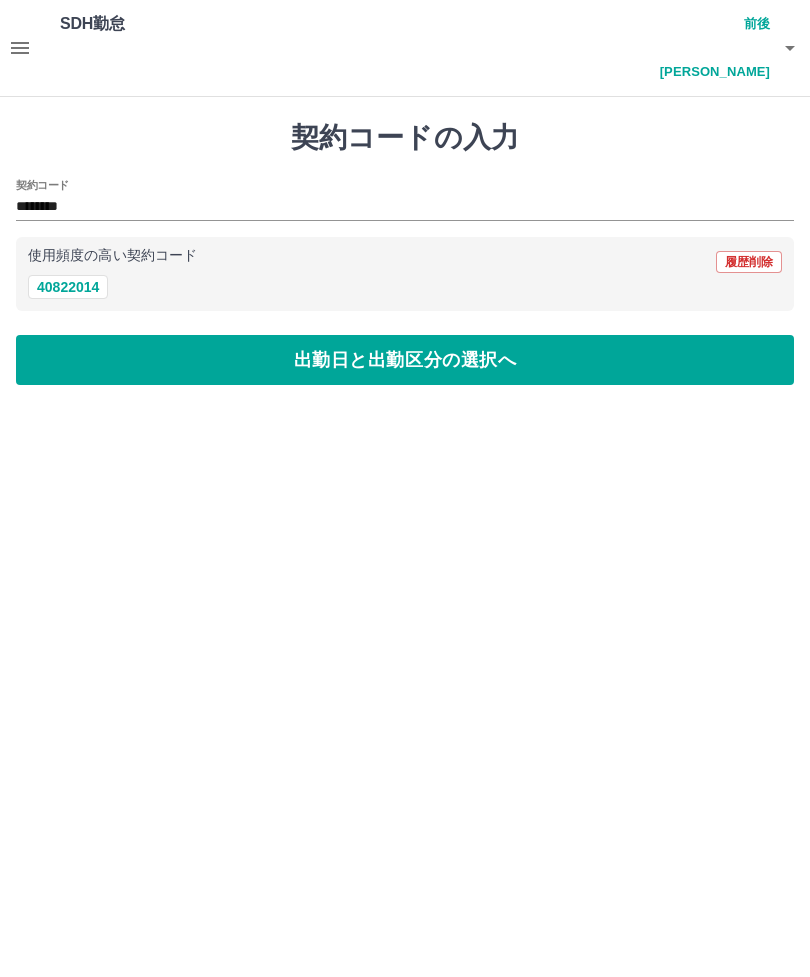 click on "出勤日と出勤区分の選択へ" at bounding box center [405, 360] 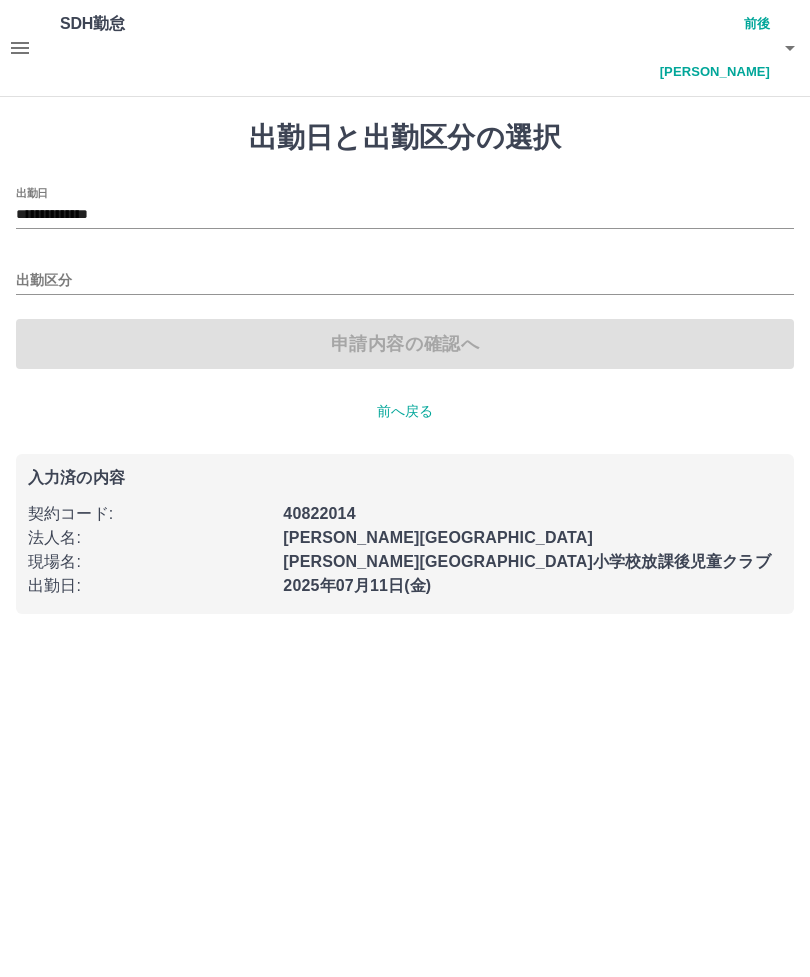 click on "出勤区分" at bounding box center [405, 281] 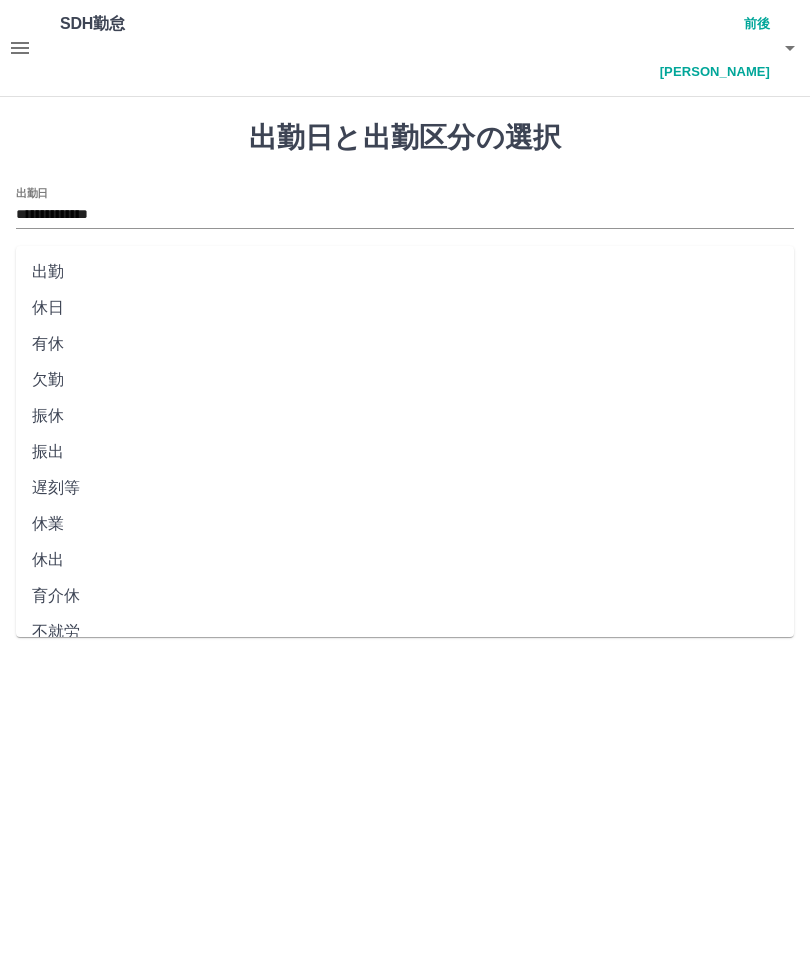 click on "出勤" at bounding box center [405, 272] 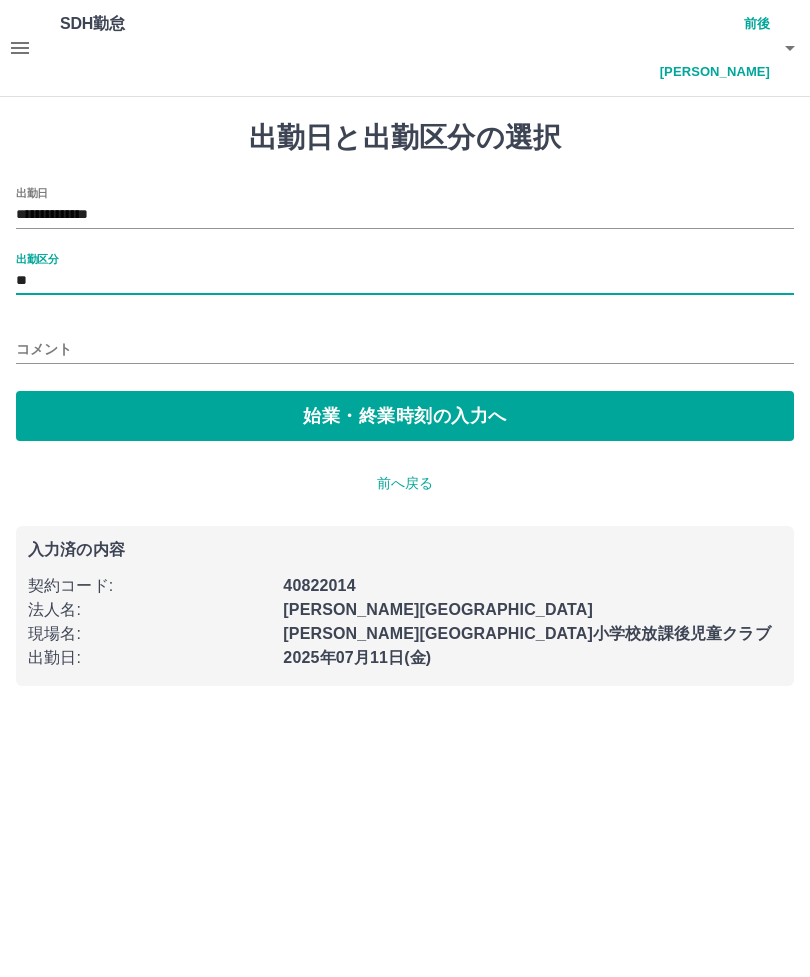 click on "始業・終業時刻の入力へ" at bounding box center (405, 416) 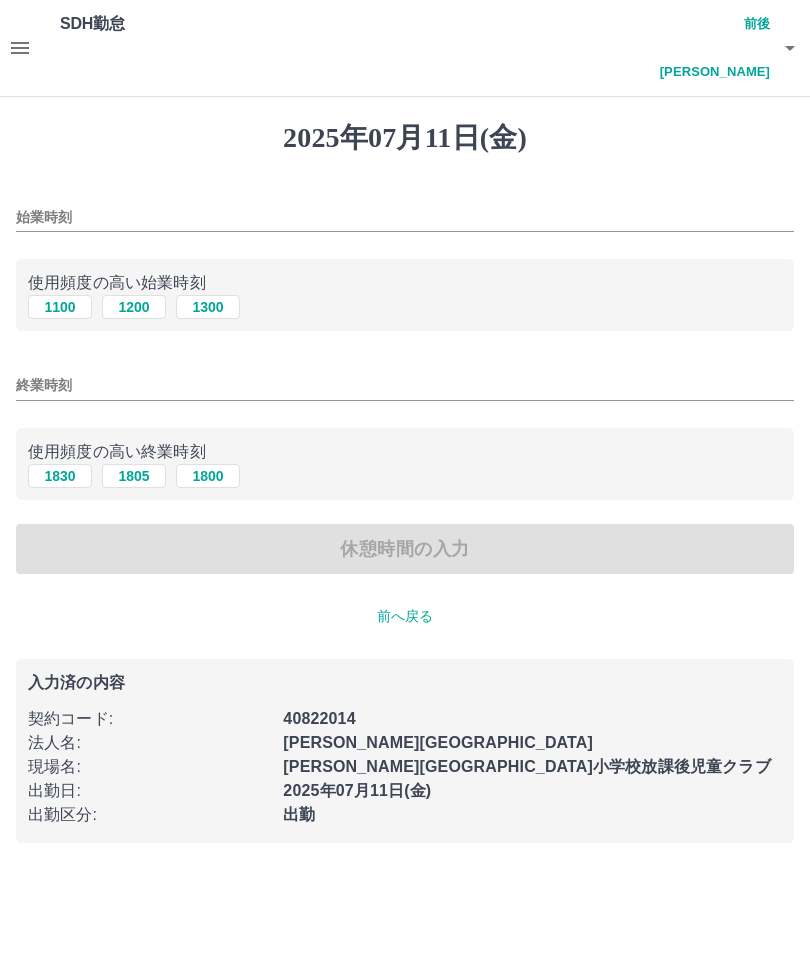 click on "始業時刻" at bounding box center [405, 217] 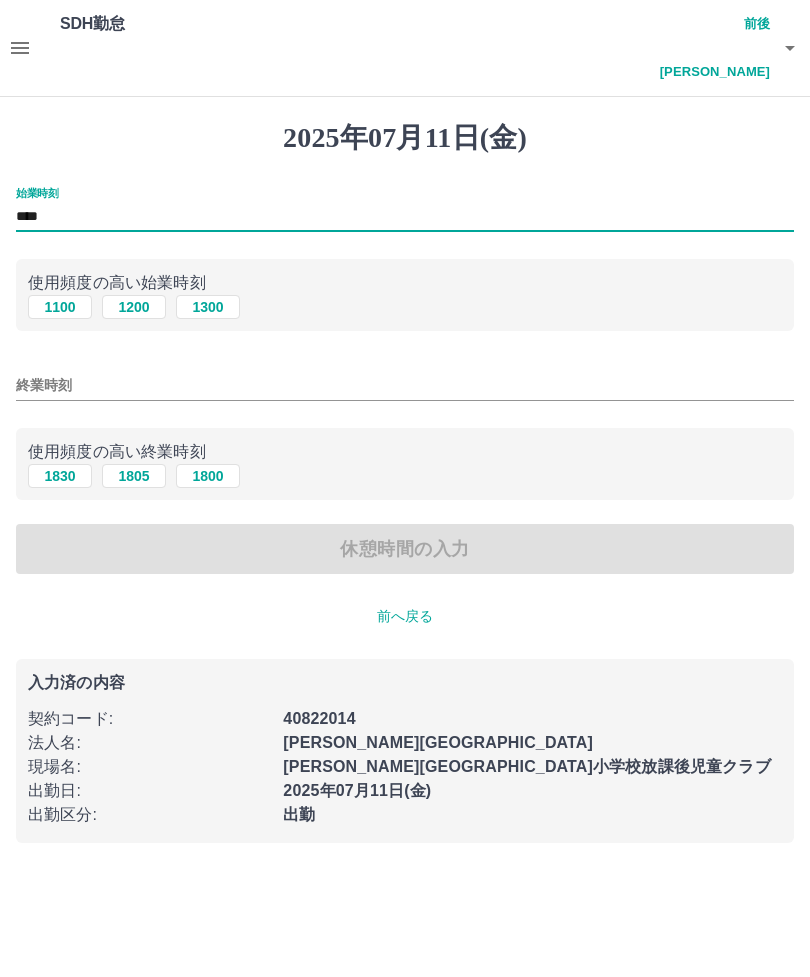 type on "****" 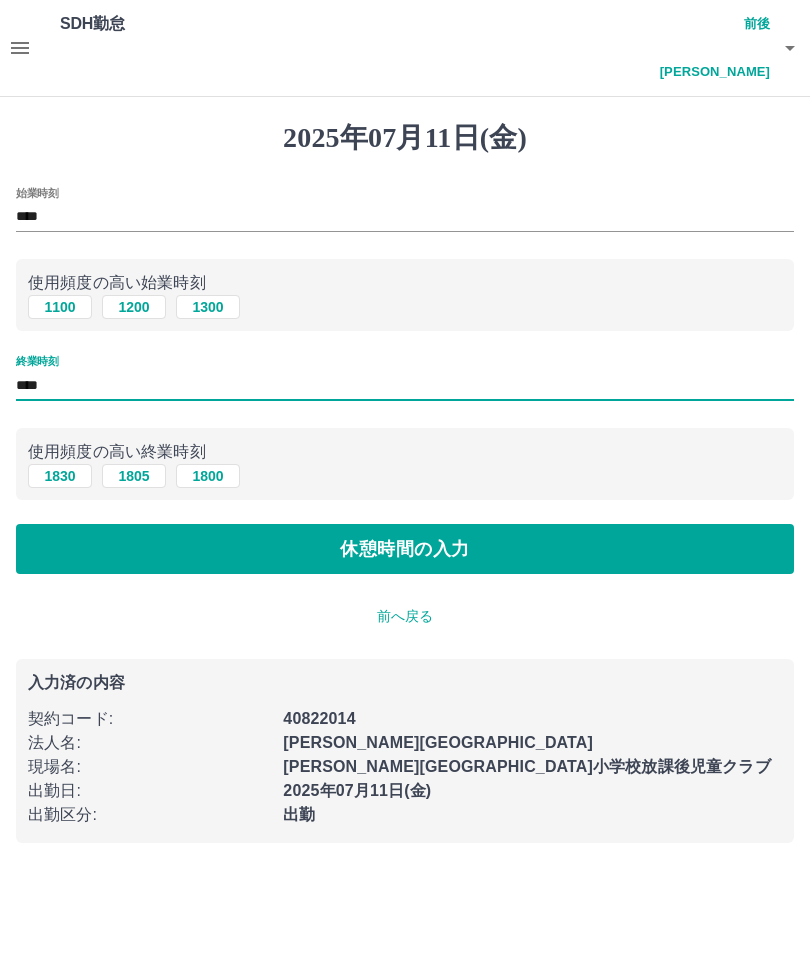 type on "****" 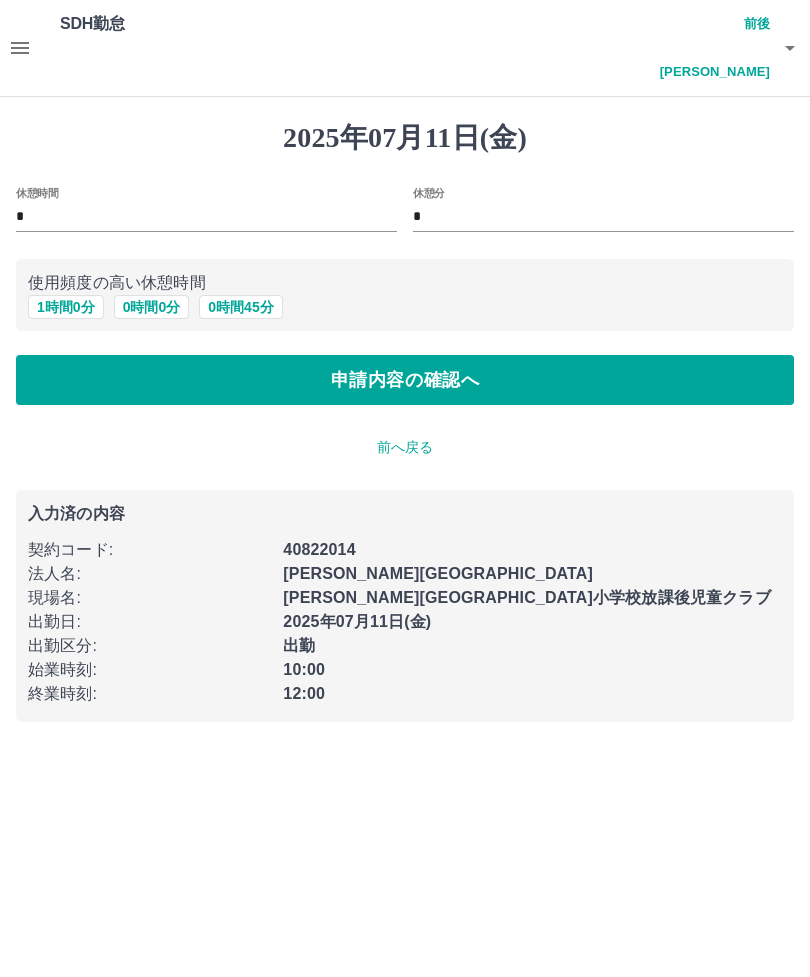 click on "申請内容の確認へ" at bounding box center (405, 380) 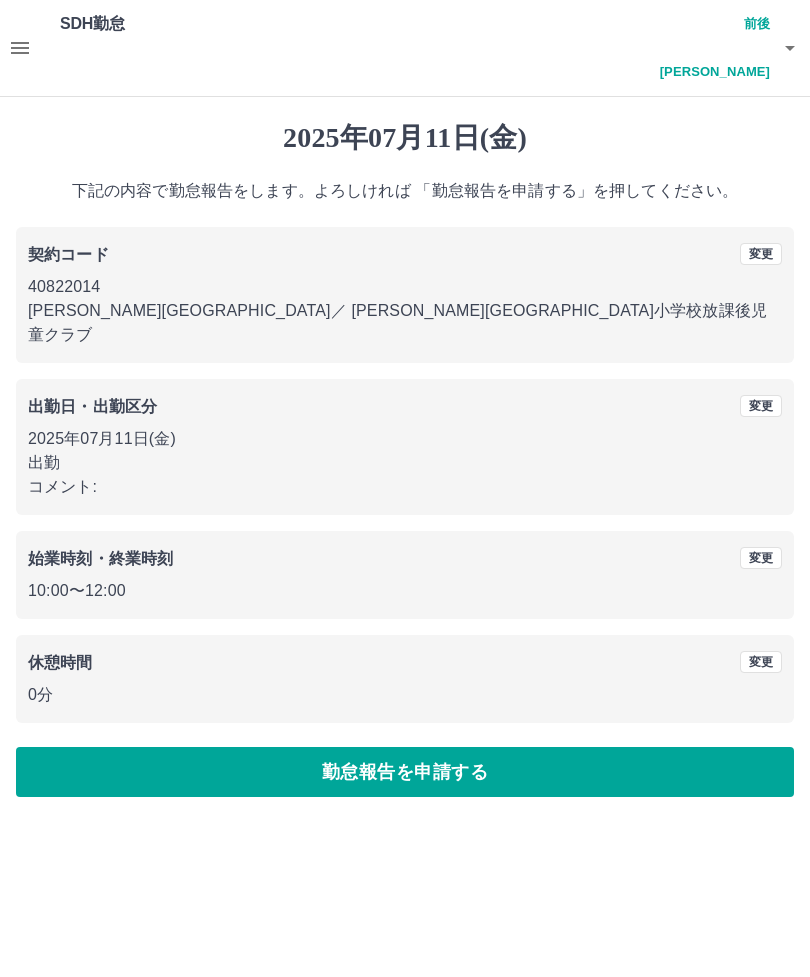 click on "勤怠報告を申請する" at bounding box center (405, 772) 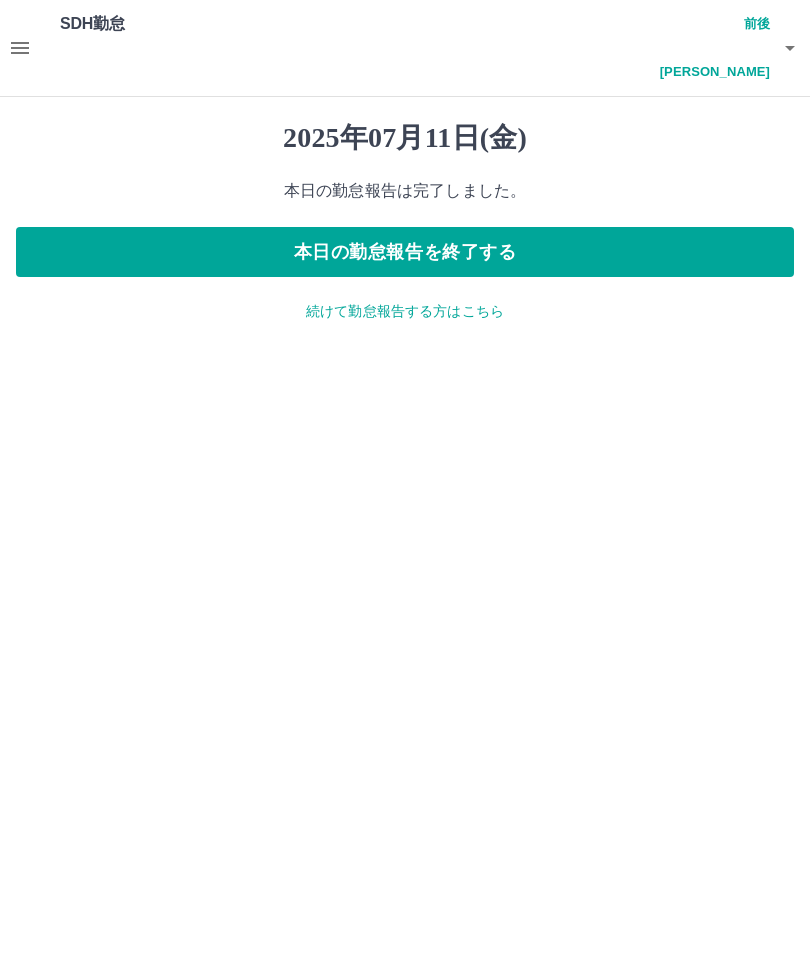 click on "本日の勤怠報告を終了する" at bounding box center (405, 252) 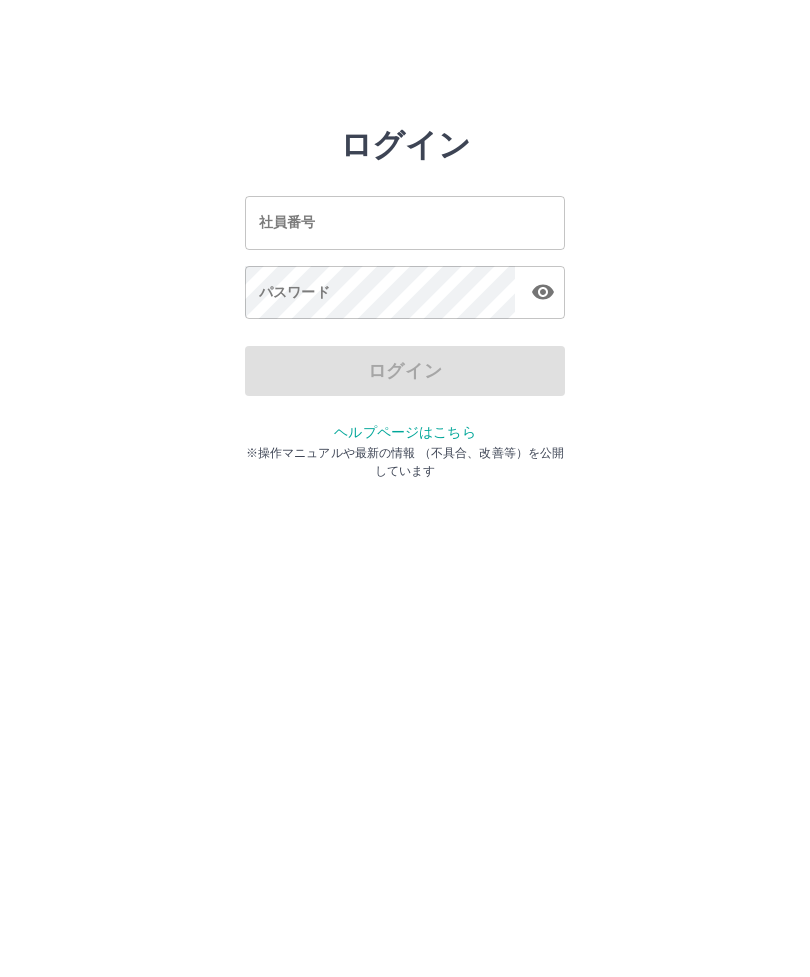 scroll, scrollTop: 0, scrollLeft: 0, axis: both 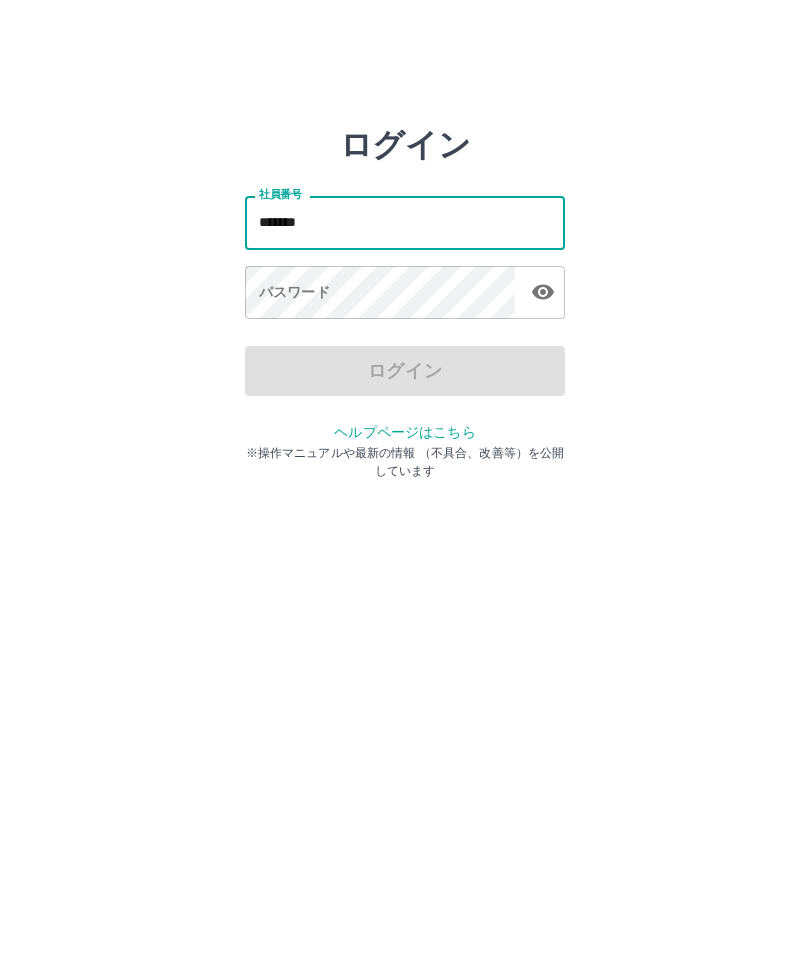 type on "*******" 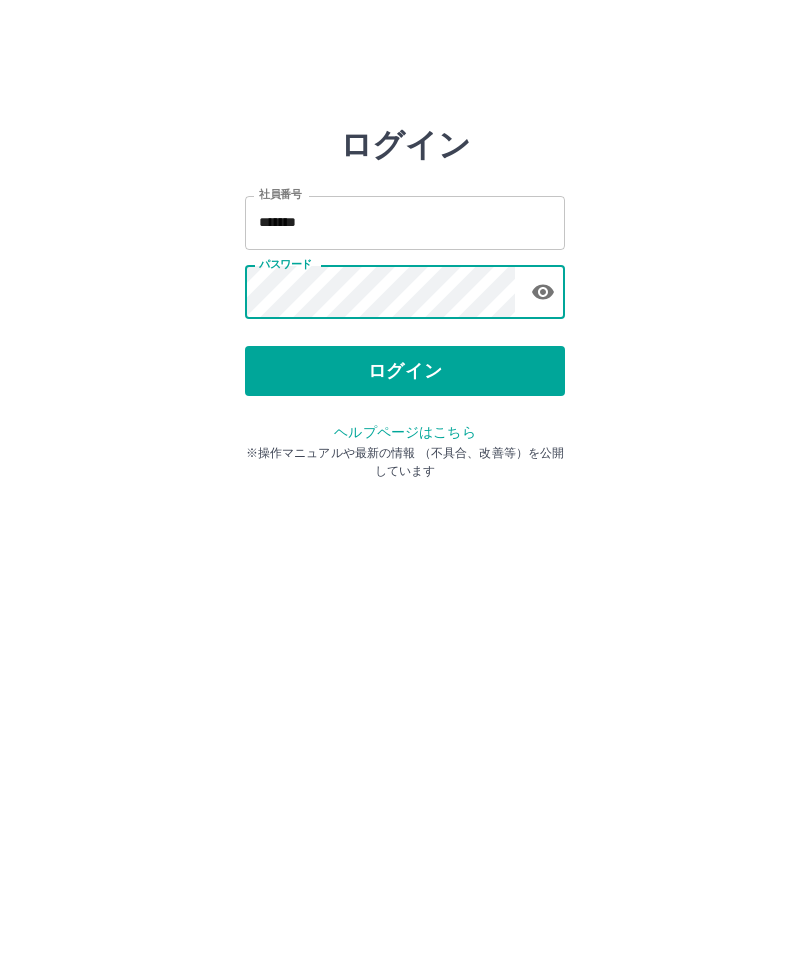 click on "ログイン" at bounding box center [405, 371] 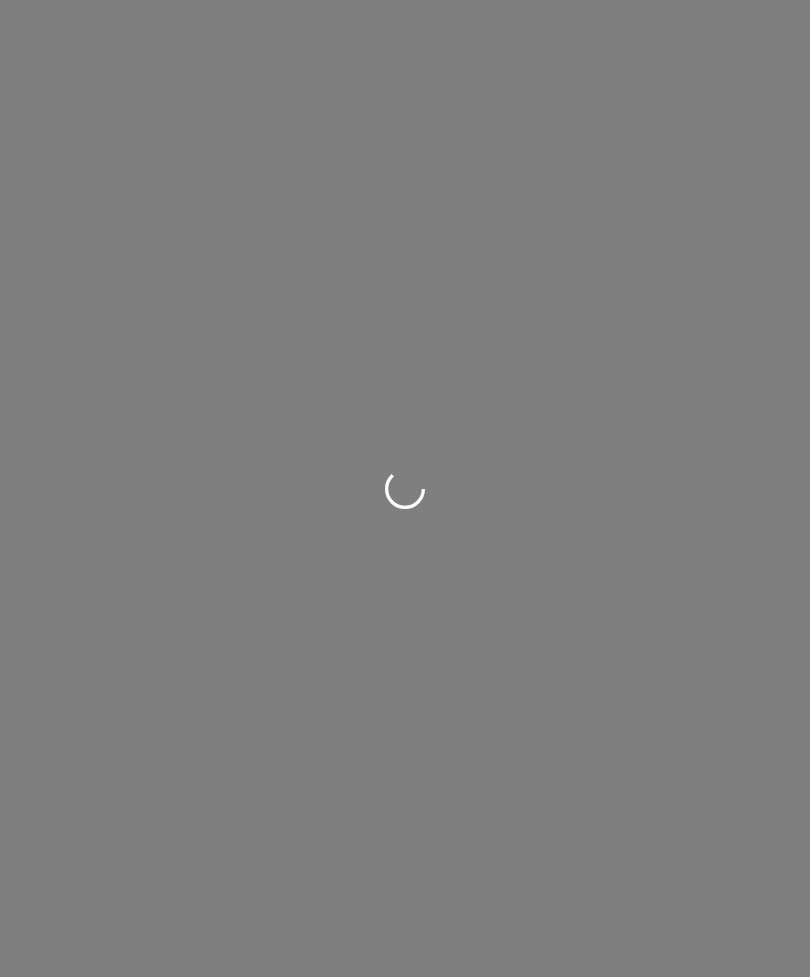 scroll, scrollTop: 0, scrollLeft: 0, axis: both 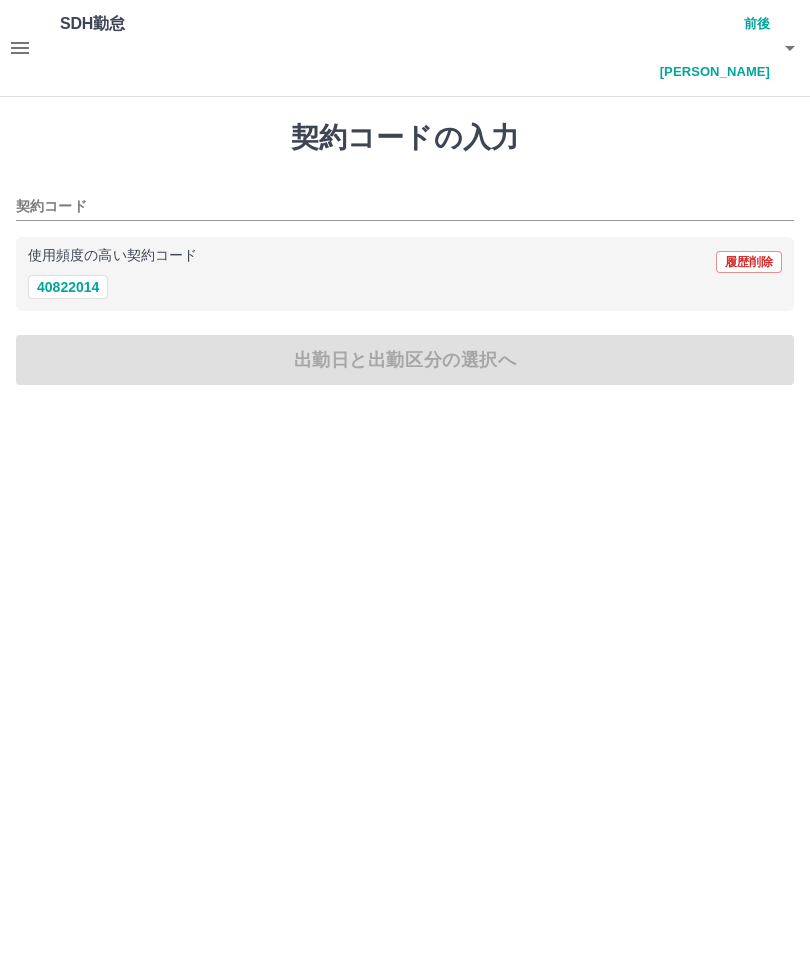 click on "40822014" at bounding box center (68, 287) 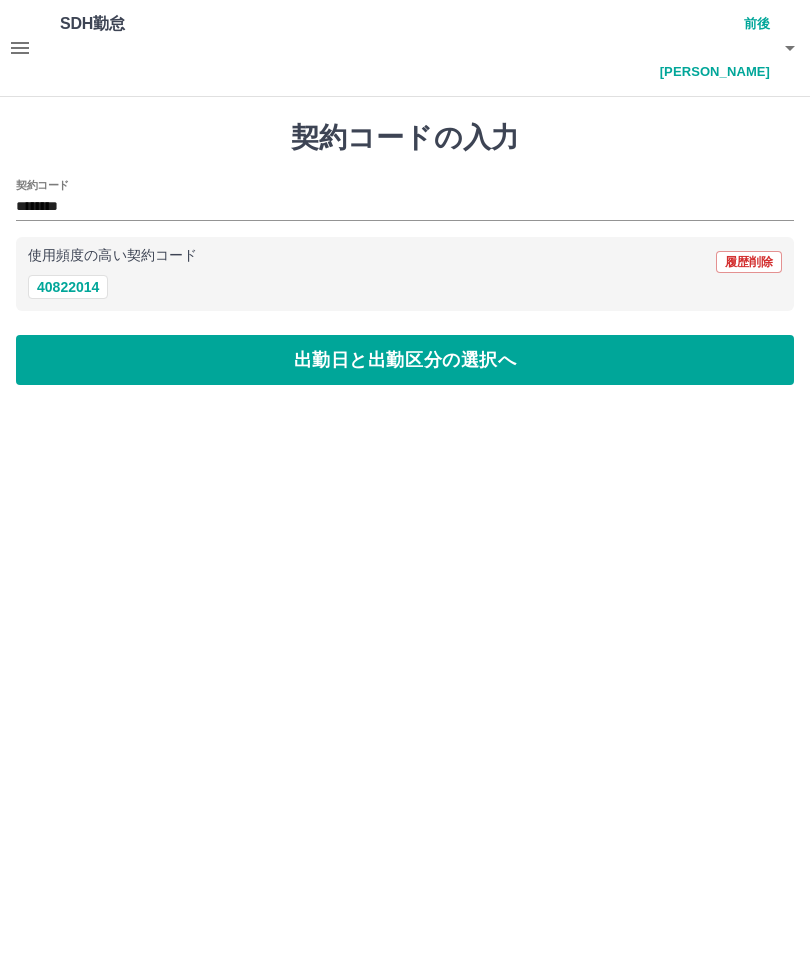 click on "出勤日と出勤区分の選択へ" at bounding box center (405, 360) 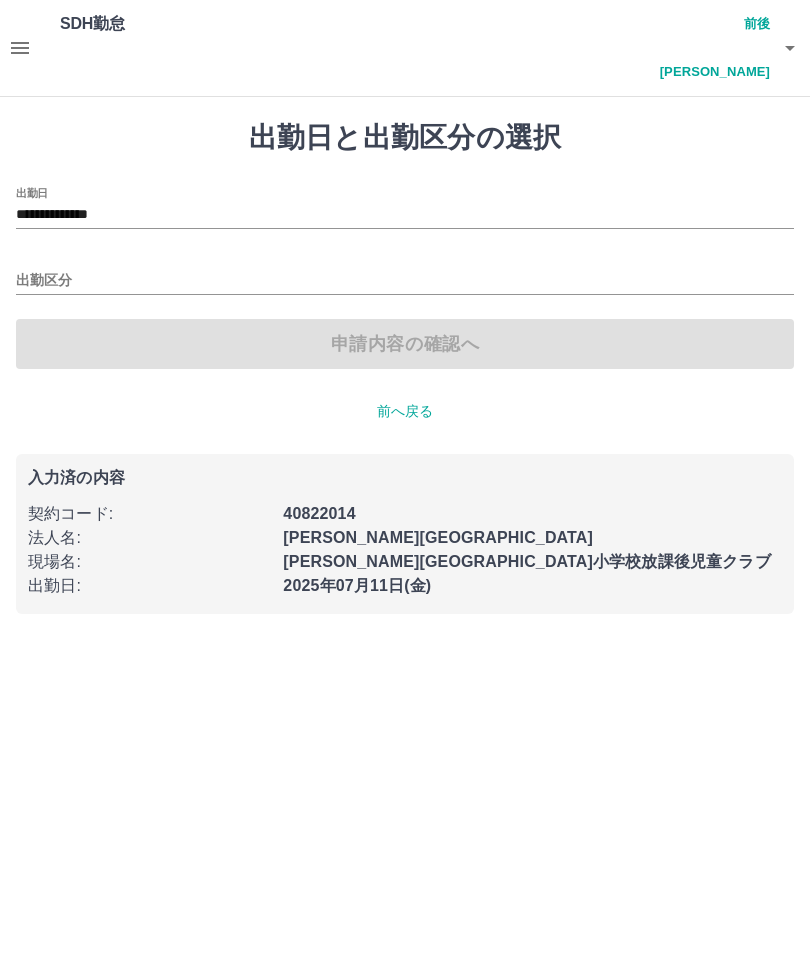 click on "出勤区分" at bounding box center [405, 281] 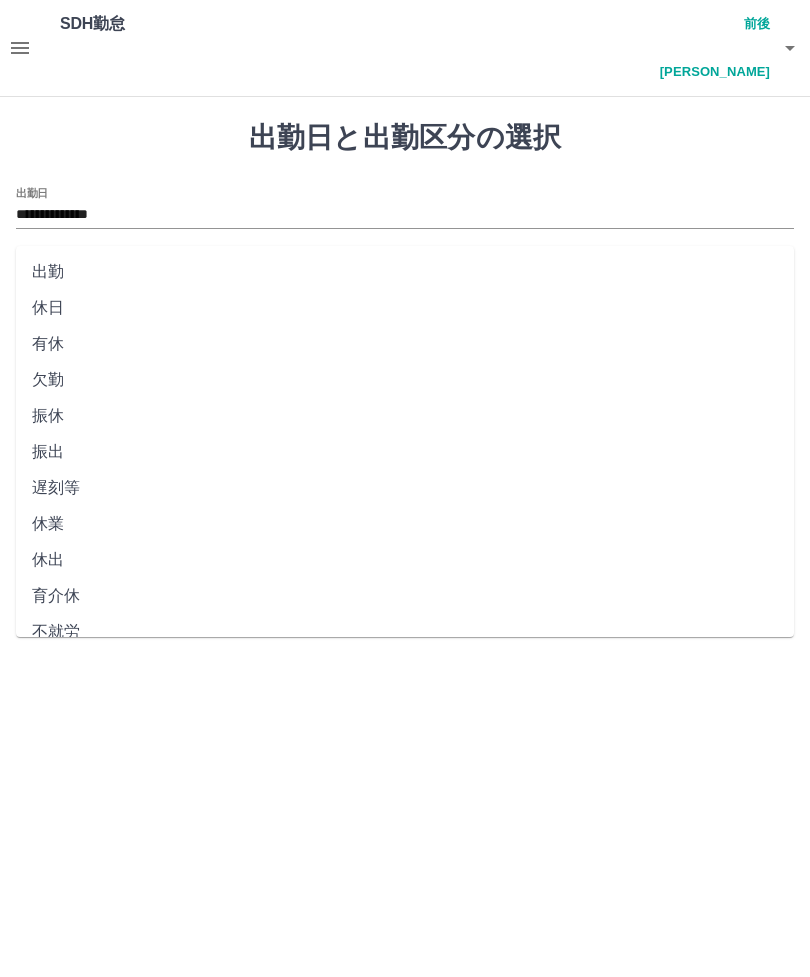 click on "出勤" at bounding box center (405, 272) 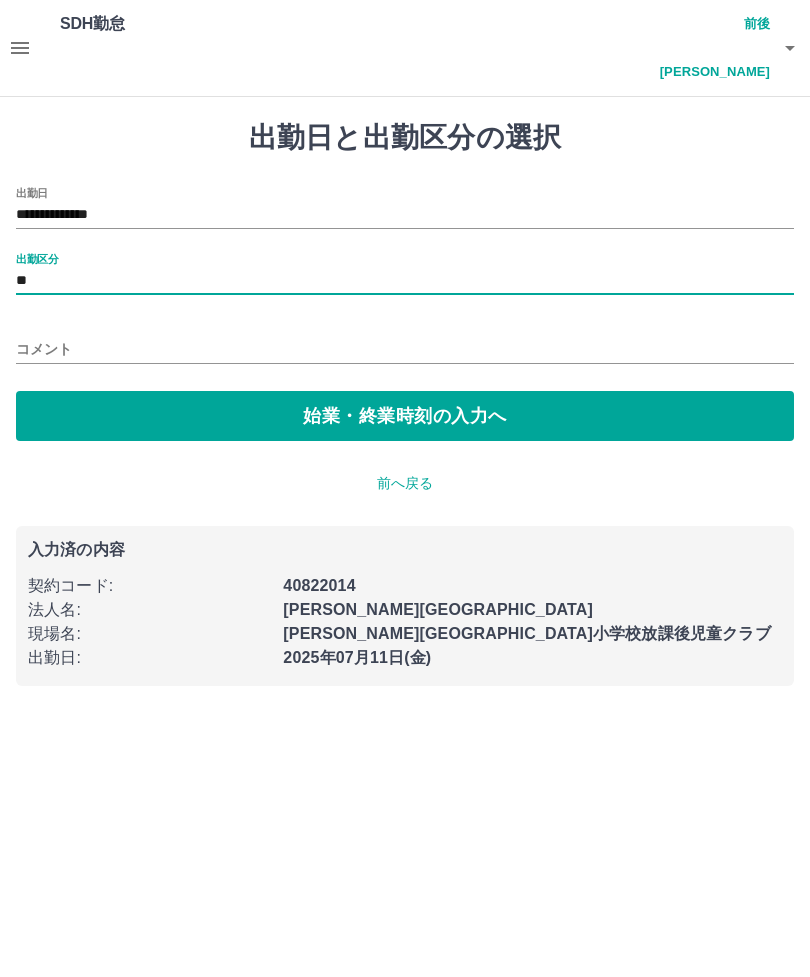 click on "始業・終業時刻の入力へ" at bounding box center [405, 416] 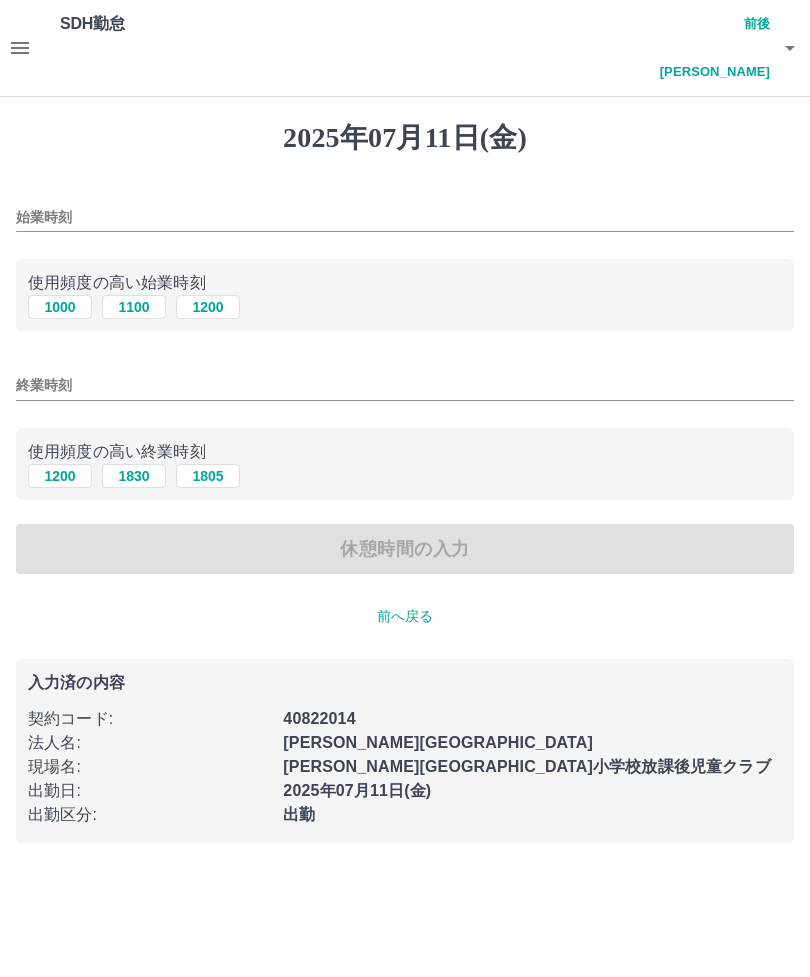 click on "1200" at bounding box center [208, 307] 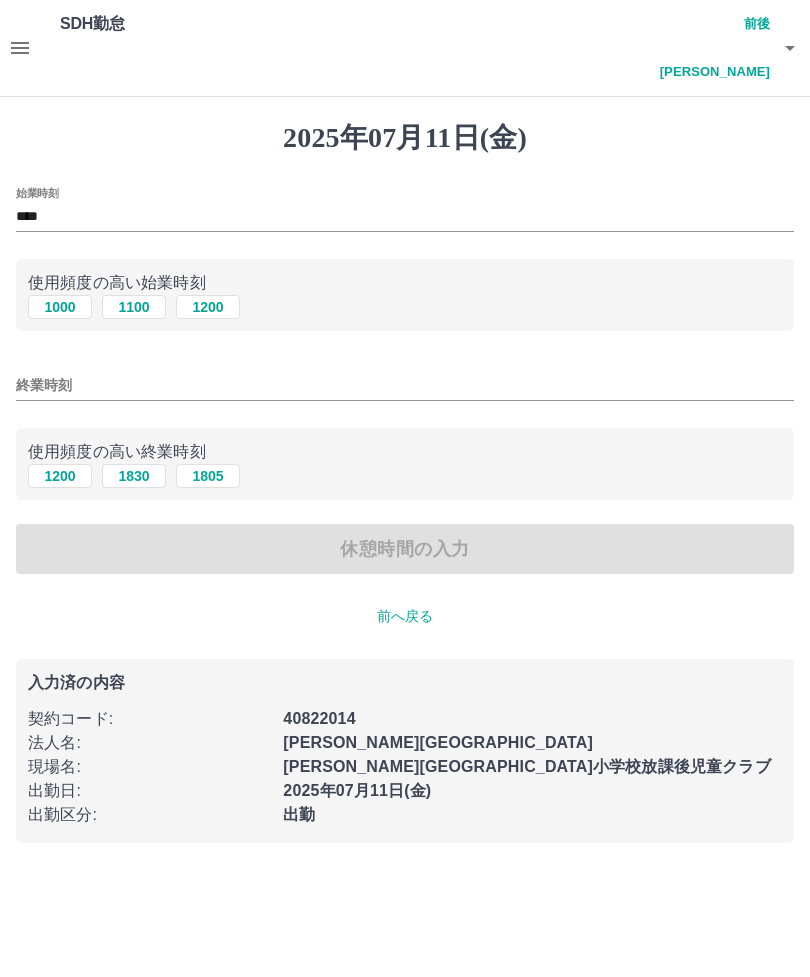 click on "終業時刻" at bounding box center [405, 385] 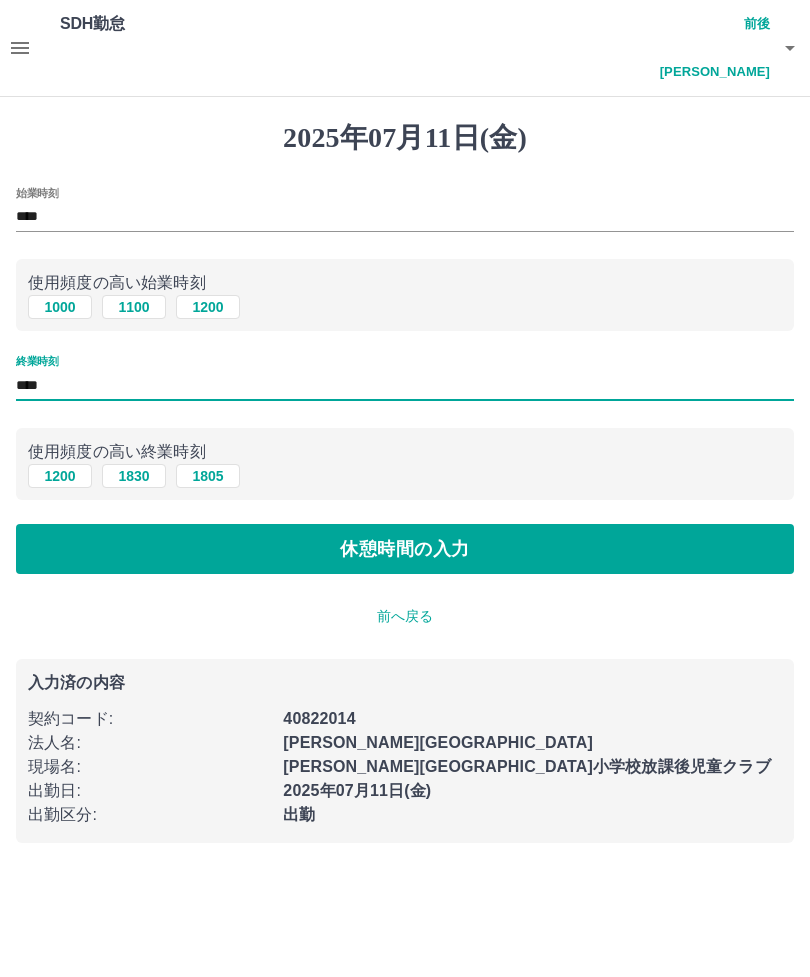 type on "****" 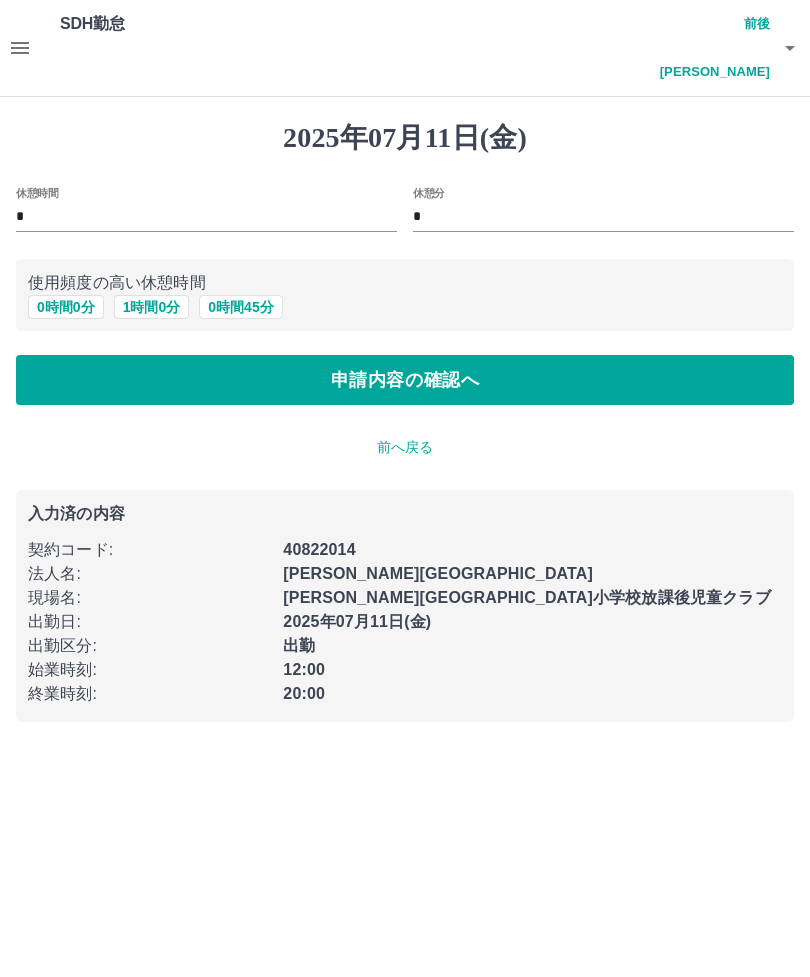 click on "1 時間 0 分" at bounding box center [152, 307] 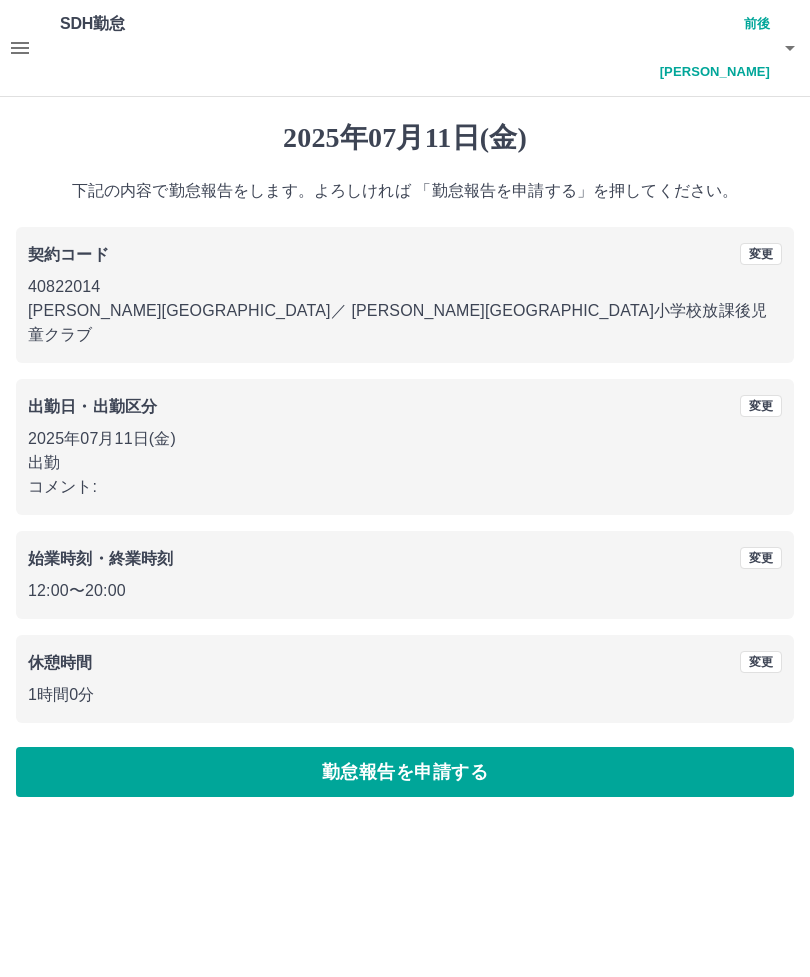 click on "勤怠報告を申請する" at bounding box center [405, 772] 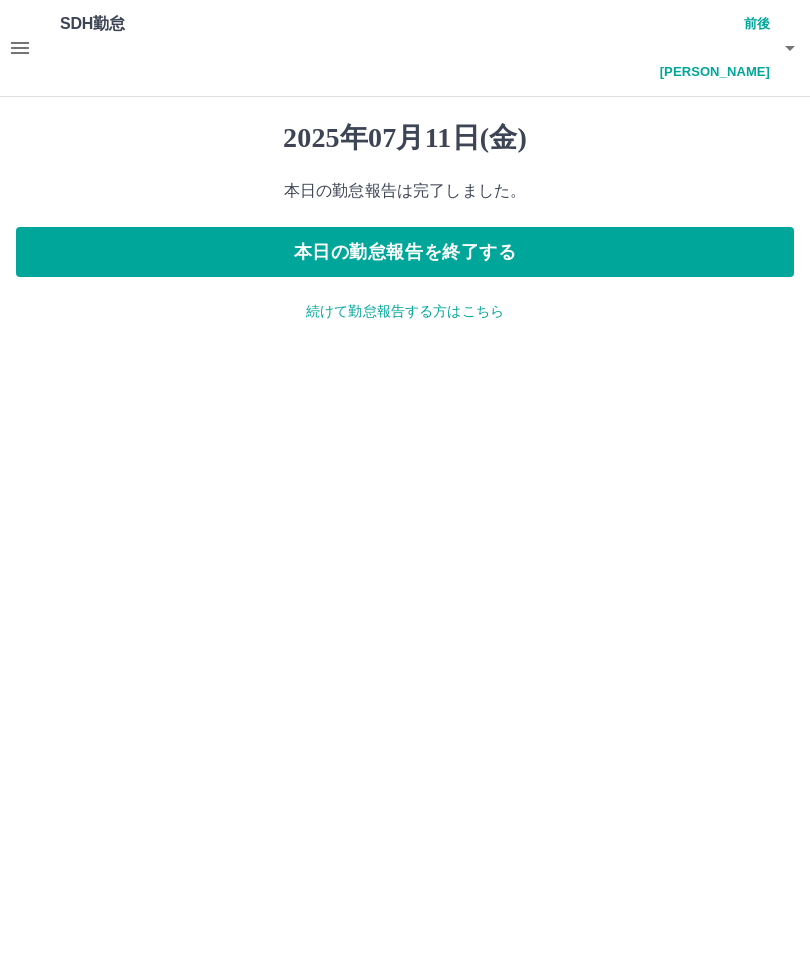 click on "本日の勤怠報告を終了する" at bounding box center [405, 252] 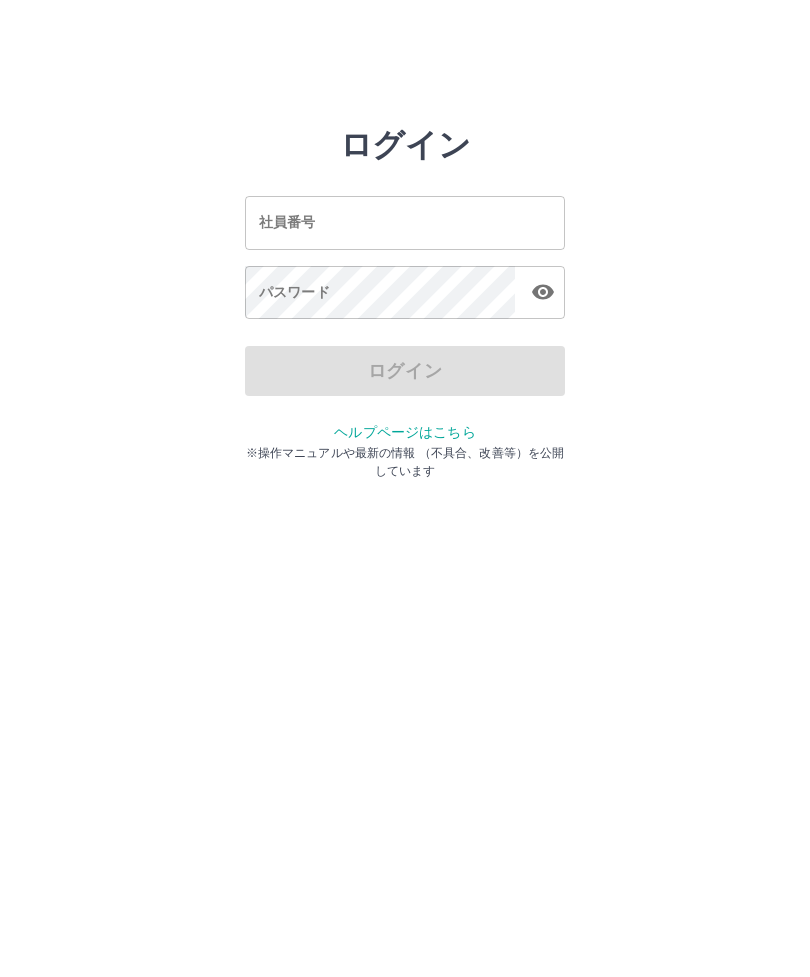 scroll, scrollTop: 0, scrollLeft: 0, axis: both 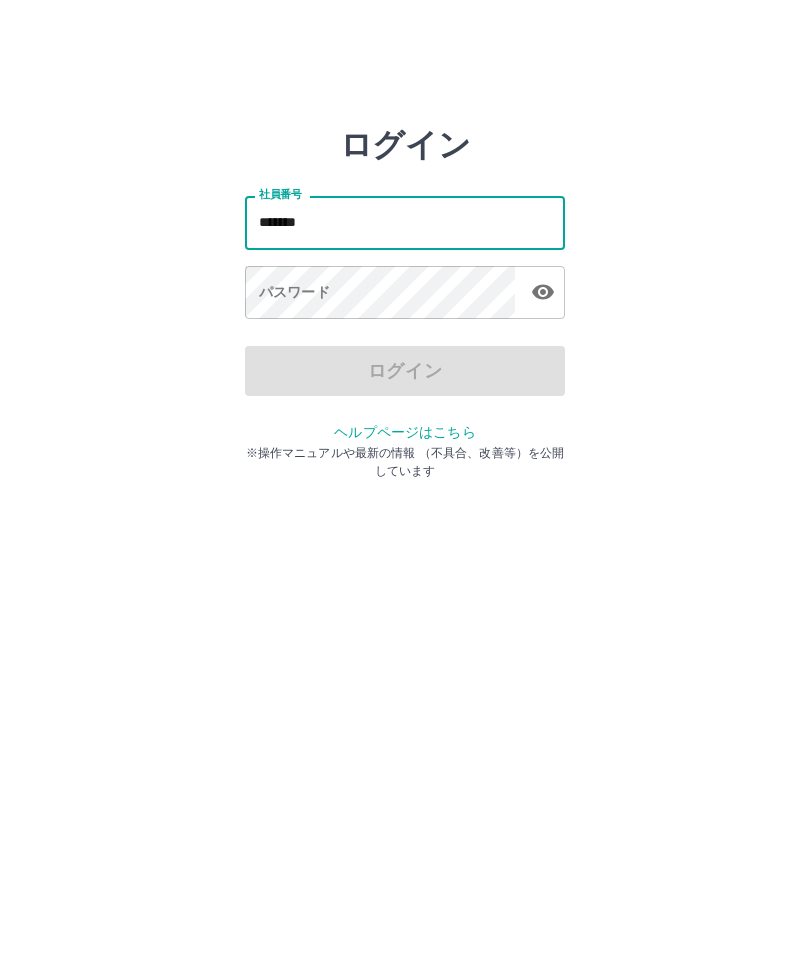 type on "*******" 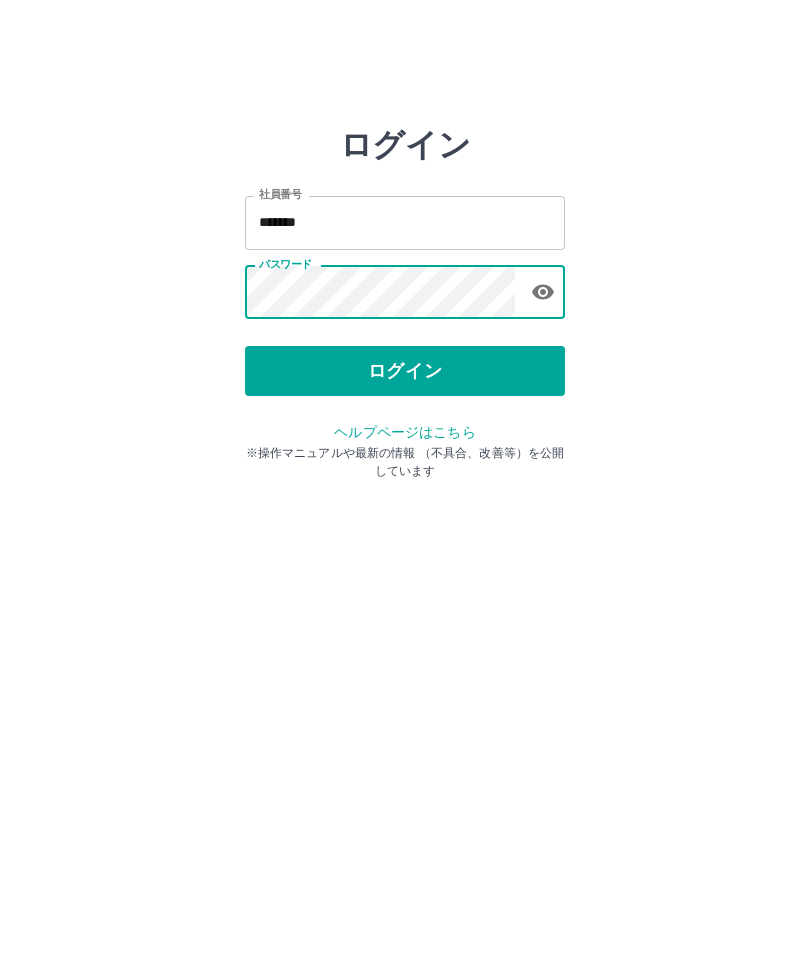 click on "ログイン" at bounding box center (405, 371) 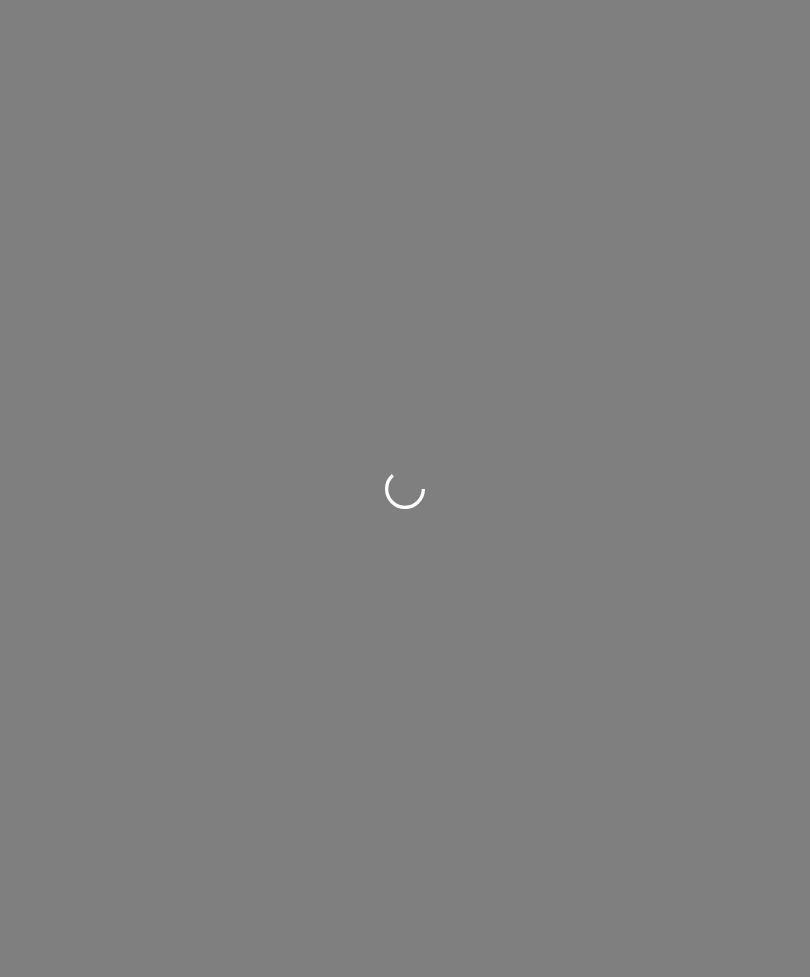 scroll, scrollTop: 0, scrollLeft: 0, axis: both 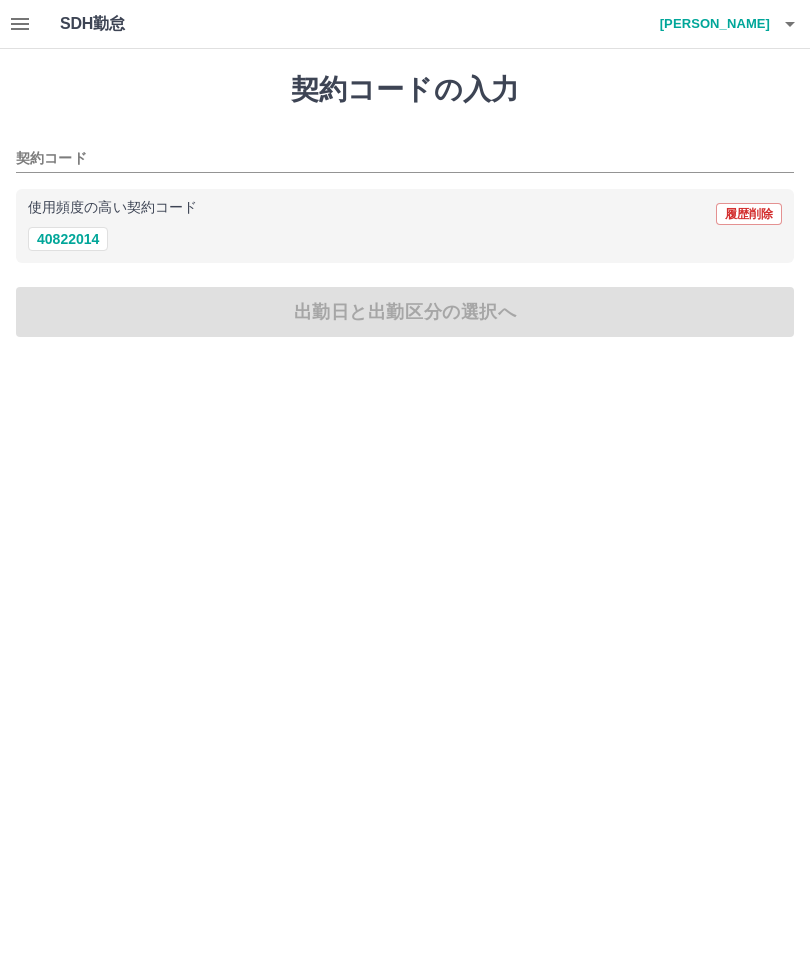 click on "40822014" at bounding box center (68, 239) 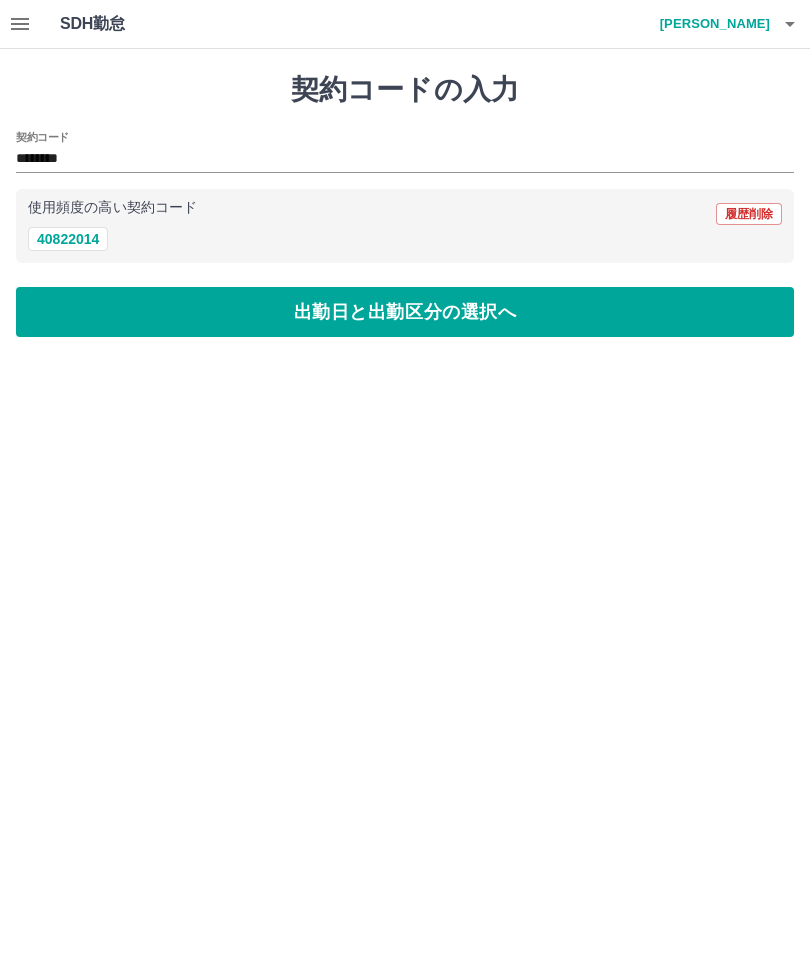 click on "出勤日と出勤区分の選択へ" at bounding box center [405, 312] 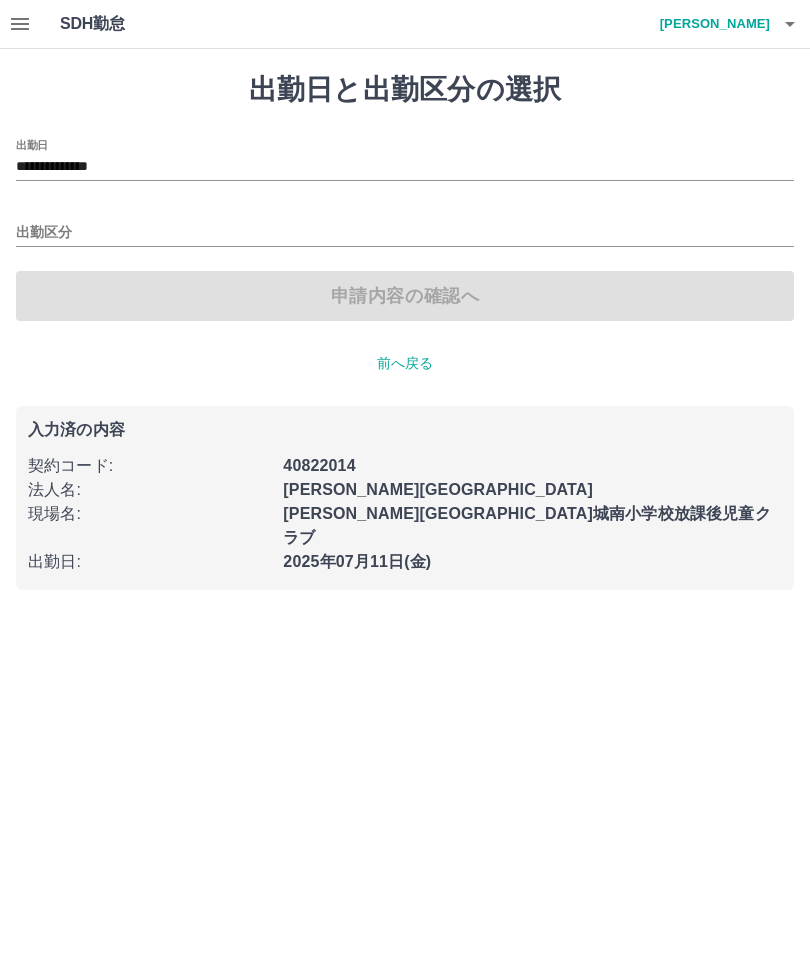 click on "出勤区分" at bounding box center [405, 233] 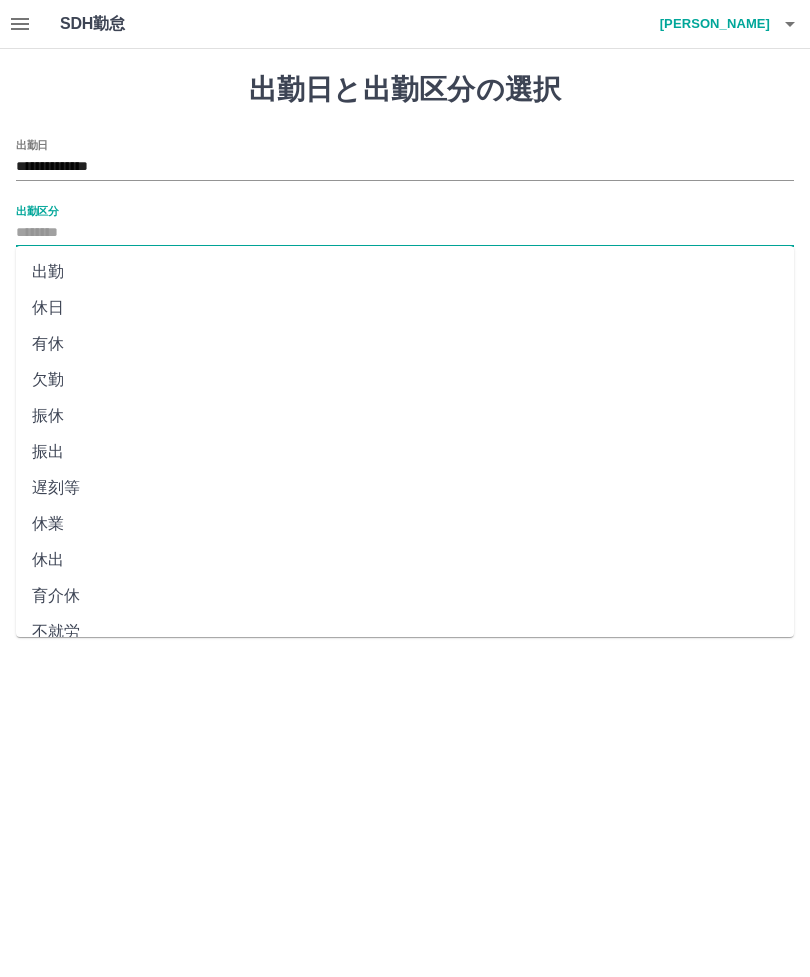 click on "出勤" at bounding box center [405, 272] 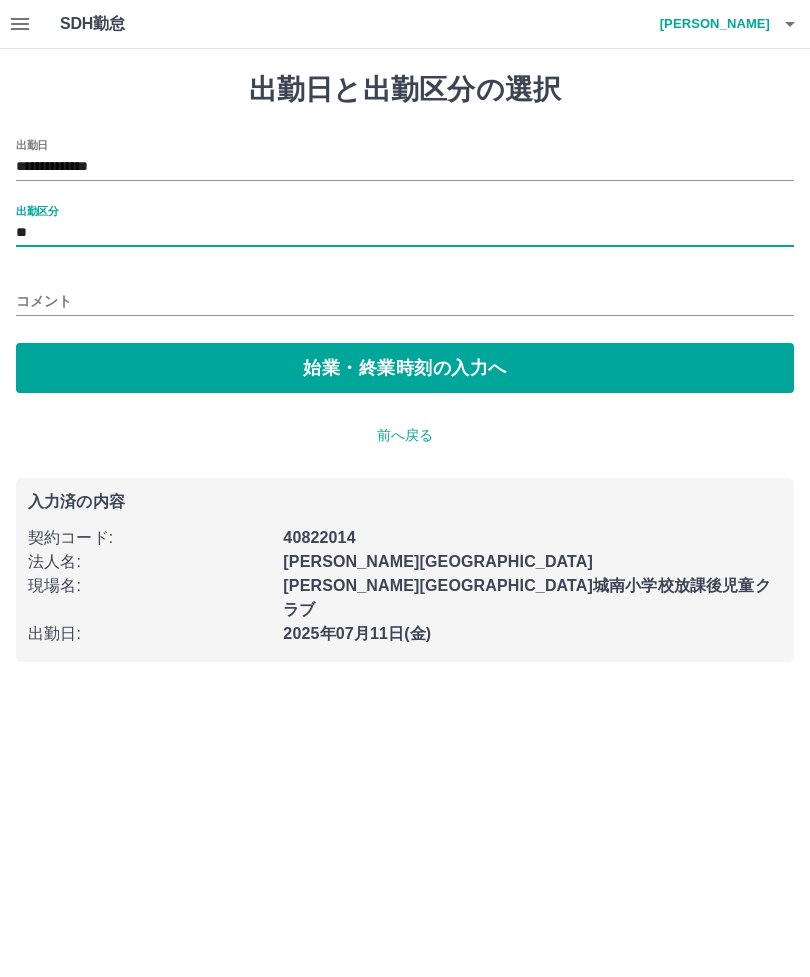 click on "始業・終業時刻の入力へ" at bounding box center [405, 368] 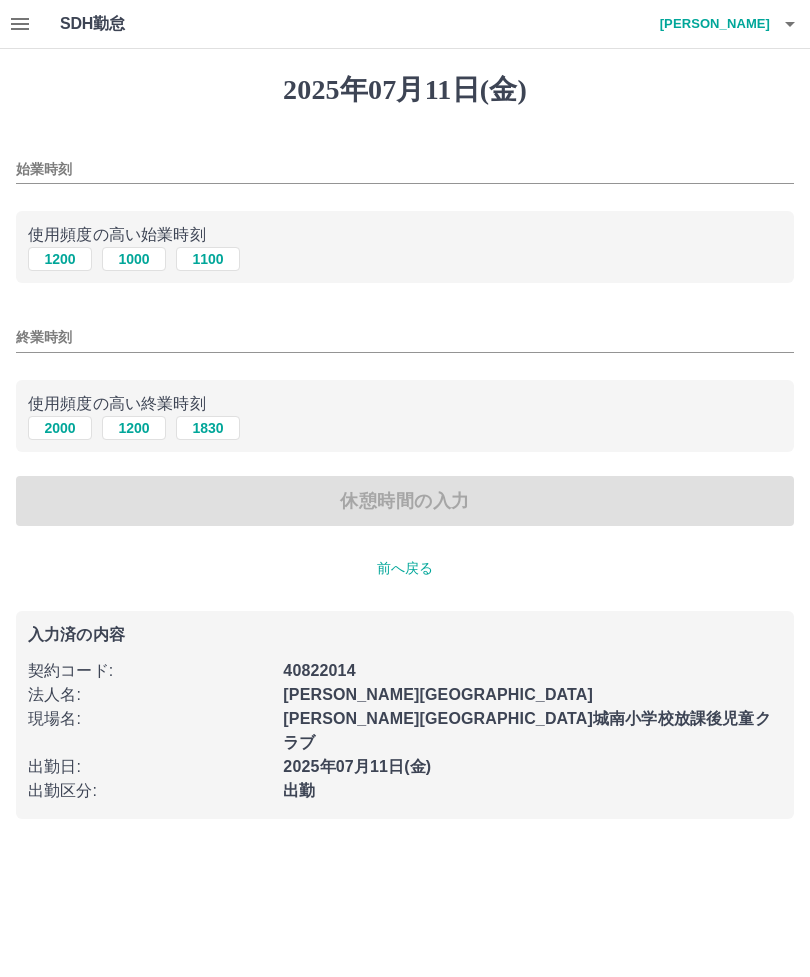 click on "1000" at bounding box center [134, 259] 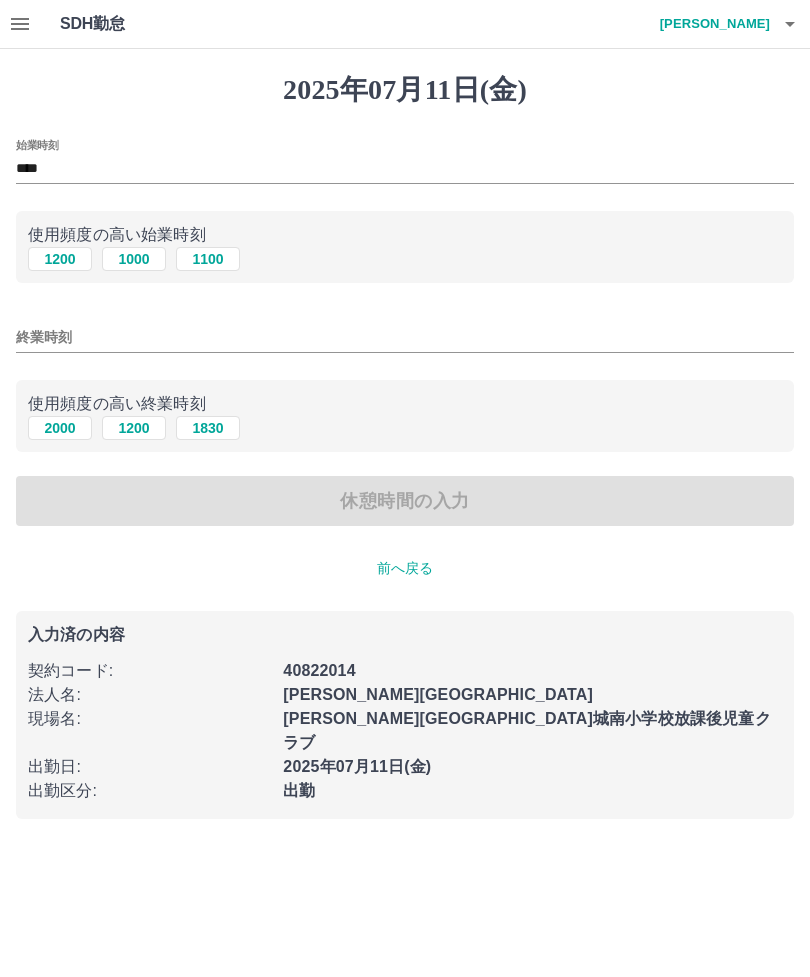 click on "1200" at bounding box center [134, 428] 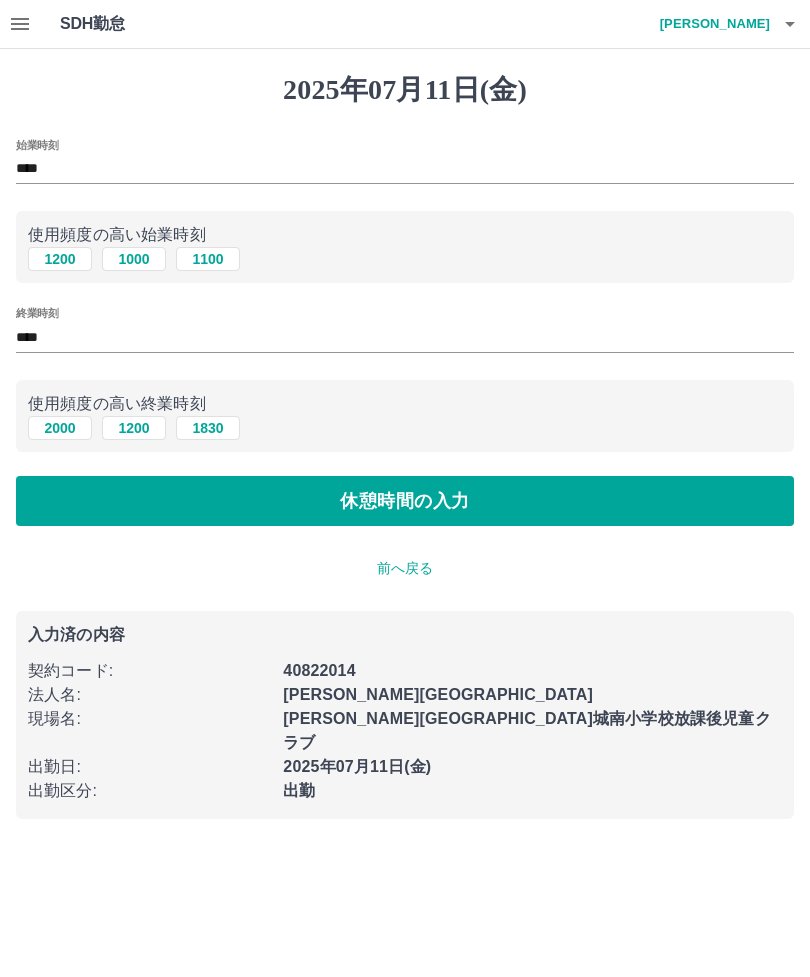 click on "休憩時間の入力" at bounding box center [405, 501] 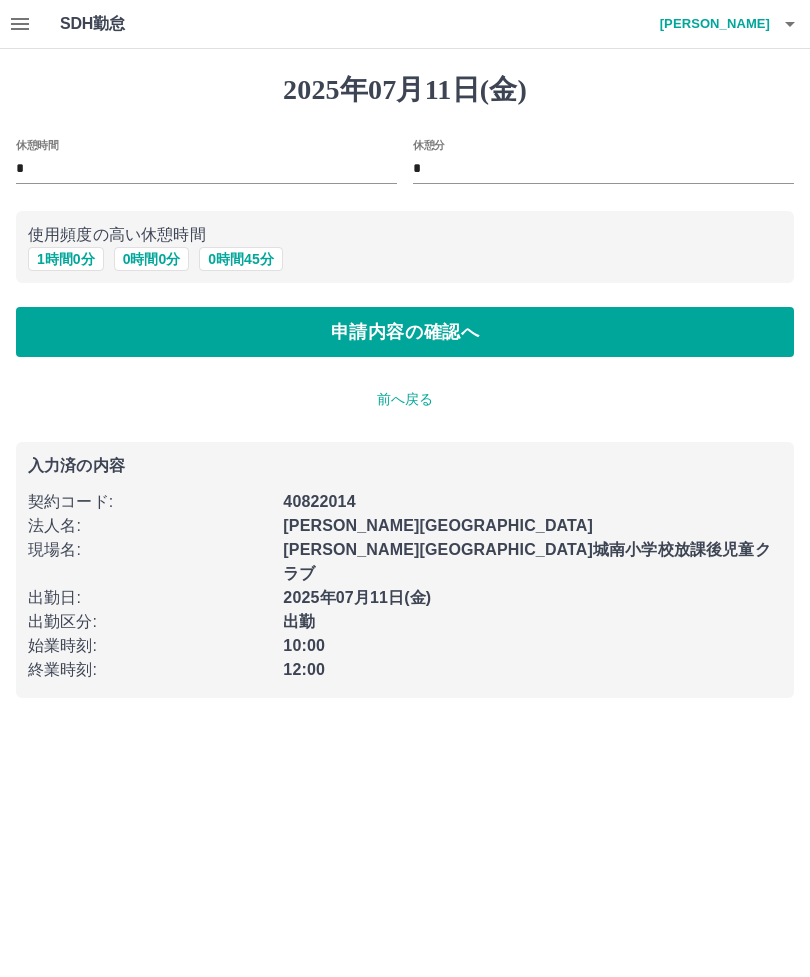 click on "申請内容の確認へ" at bounding box center (405, 332) 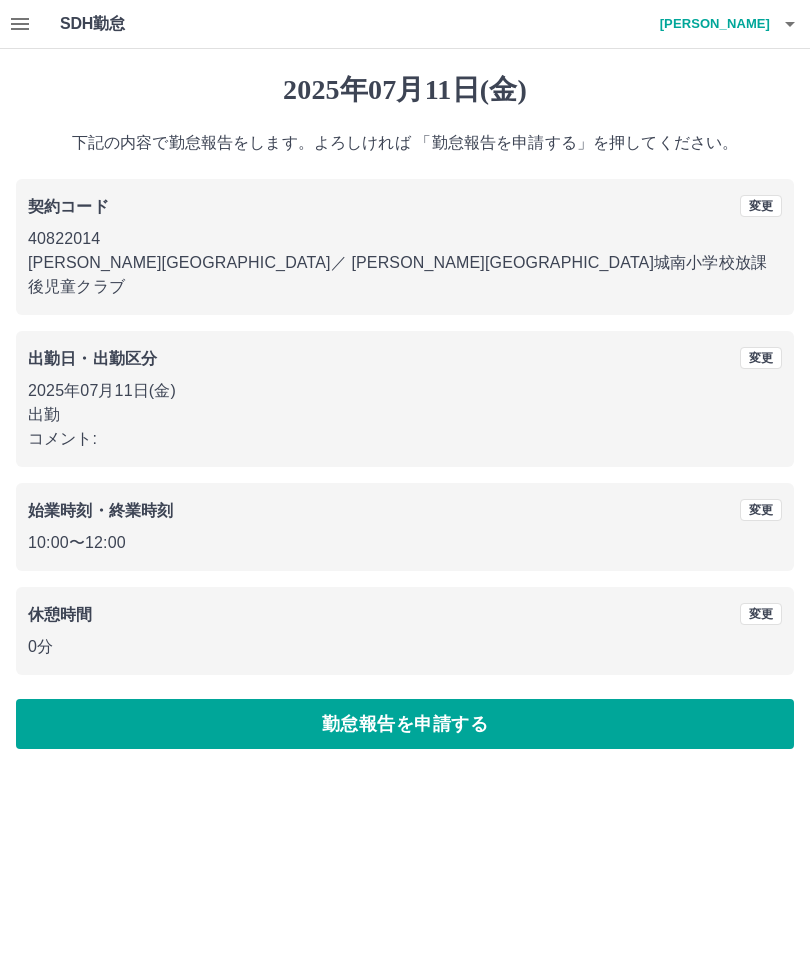 click on "勤怠報告を申請する" at bounding box center [405, 724] 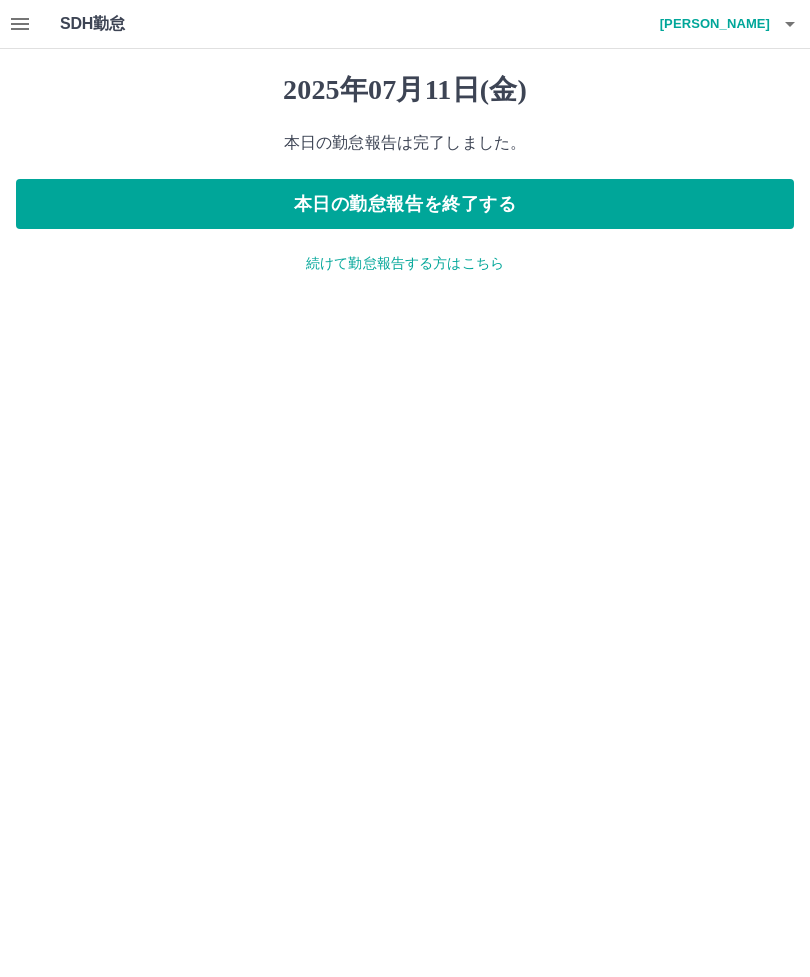 click on "本日の勤怠報告を終了する" at bounding box center (405, 204) 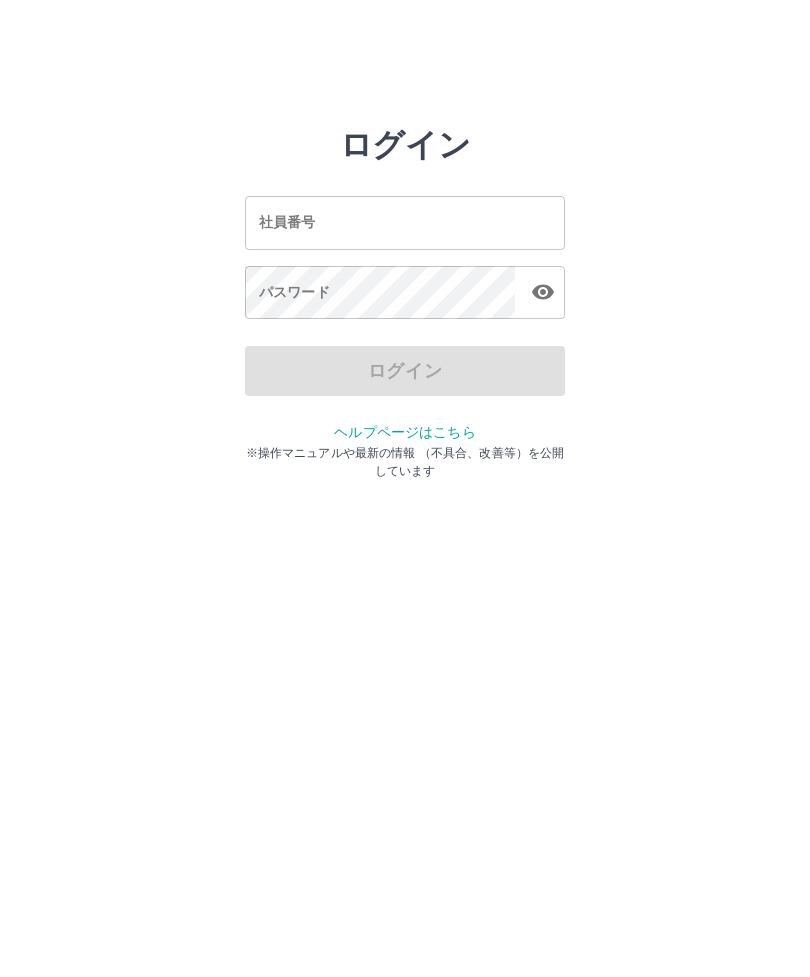 scroll, scrollTop: 0, scrollLeft: 0, axis: both 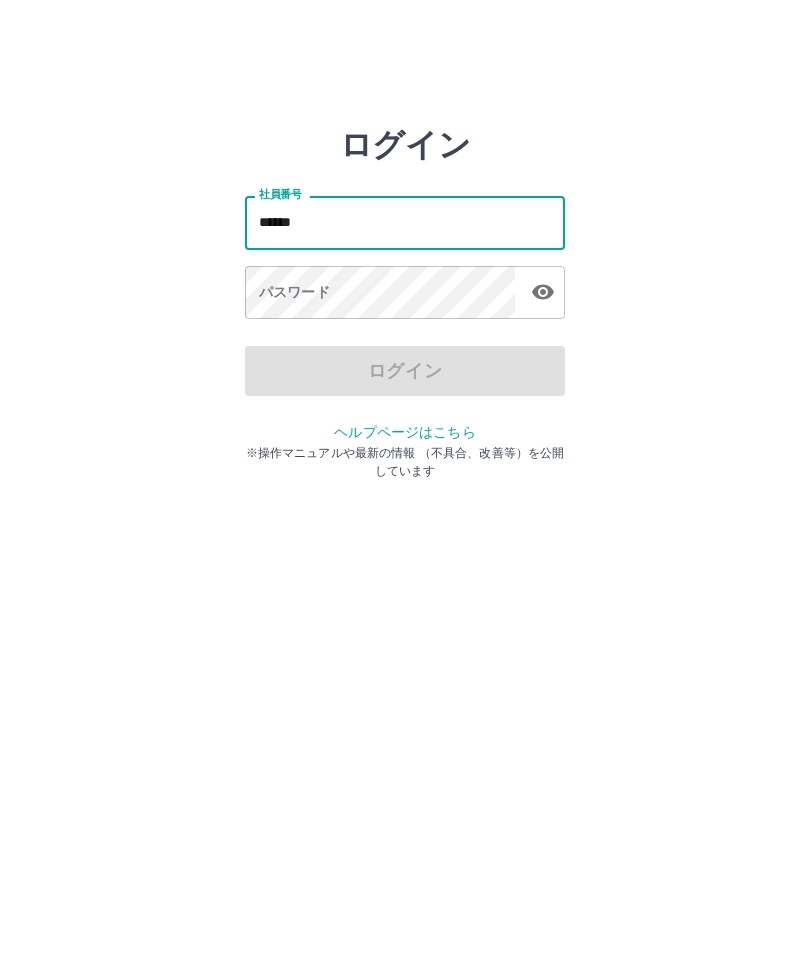 click on "ログイン 社員番号 ****** 社員番号 パスワード パスワード ログイン ヘルプページはこちら ※操作マニュアルや最新の情報 （不具合、改善等）を公開しています" at bounding box center [405, 223] 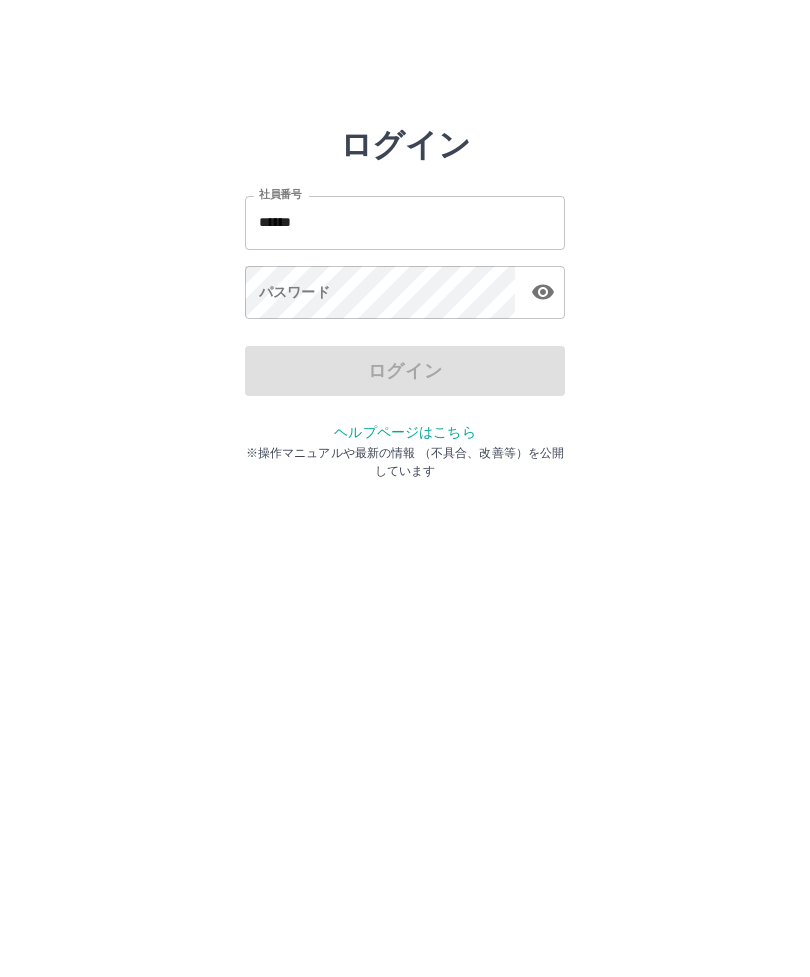 click on "******" at bounding box center (405, 222) 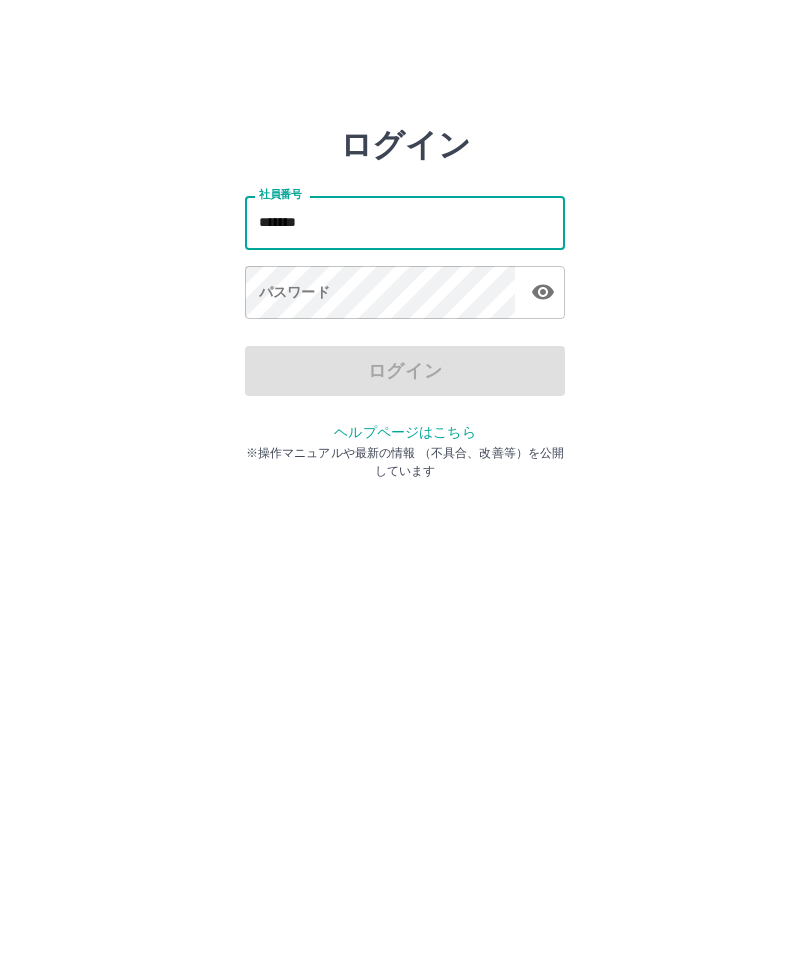 type on "*******" 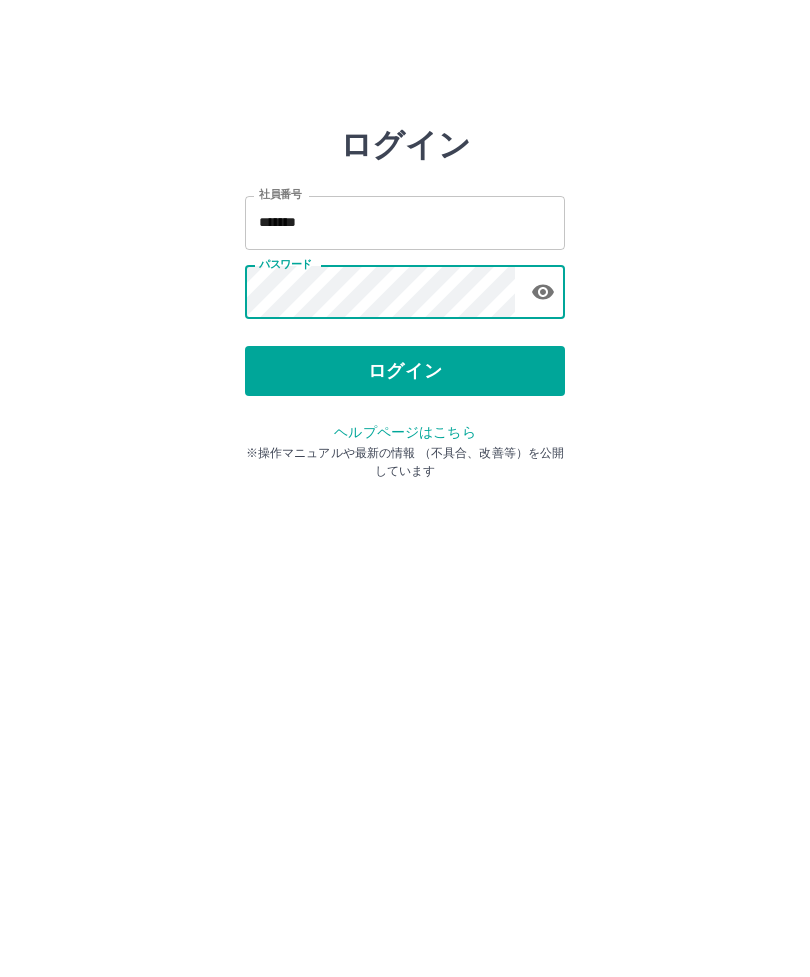 click on "ログイン" at bounding box center (405, 371) 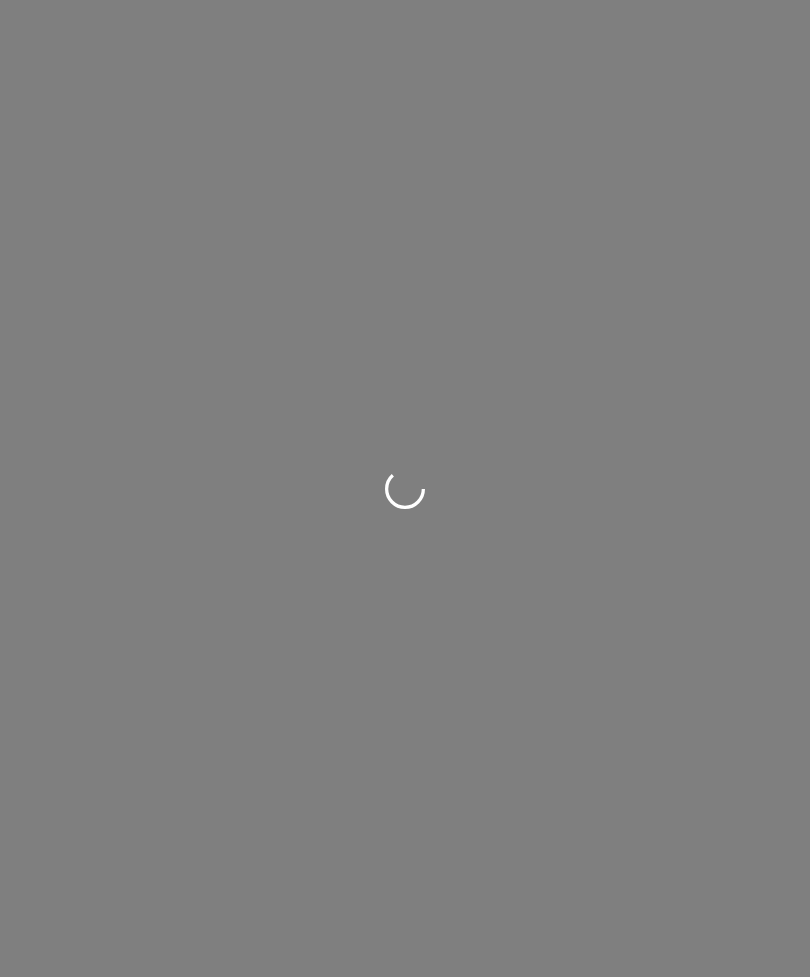 scroll, scrollTop: 0, scrollLeft: 0, axis: both 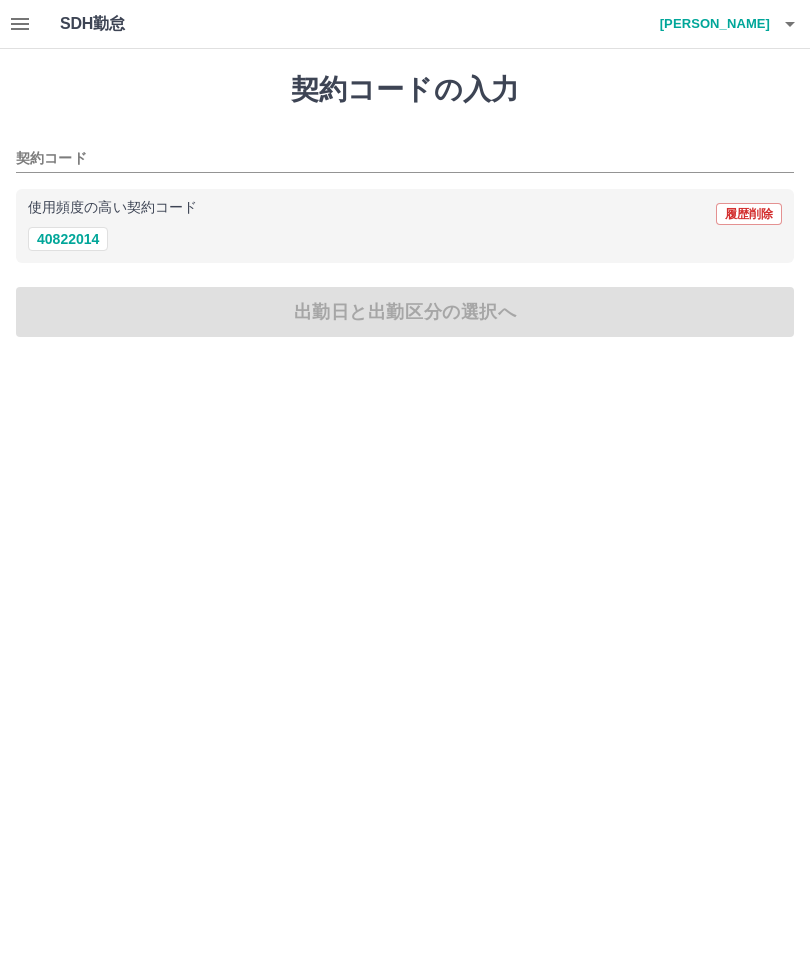click on "40822014" at bounding box center [68, 239] 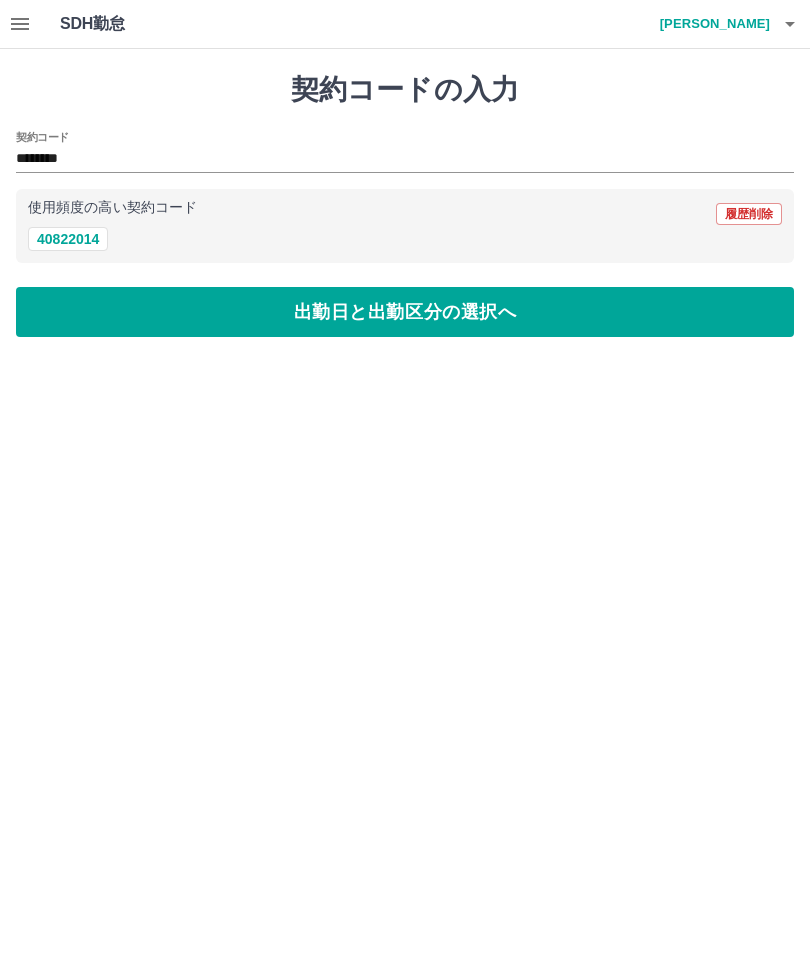 click on "出勤日と出勤区分の選択へ" at bounding box center (405, 312) 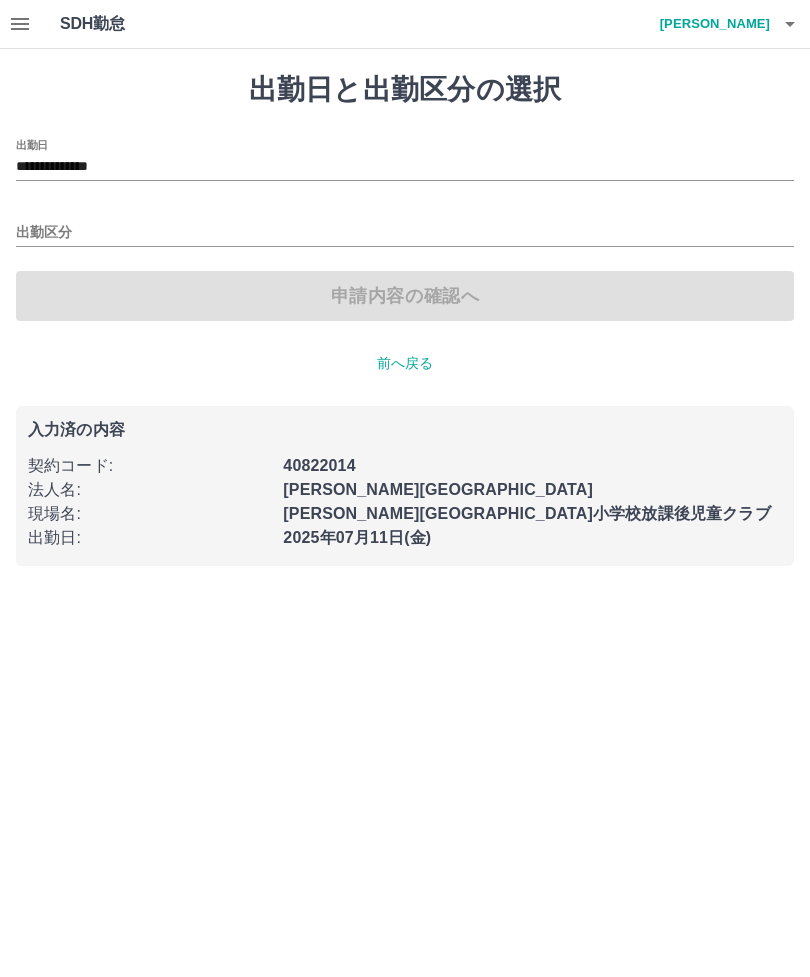 click on "出勤区分" at bounding box center [405, 233] 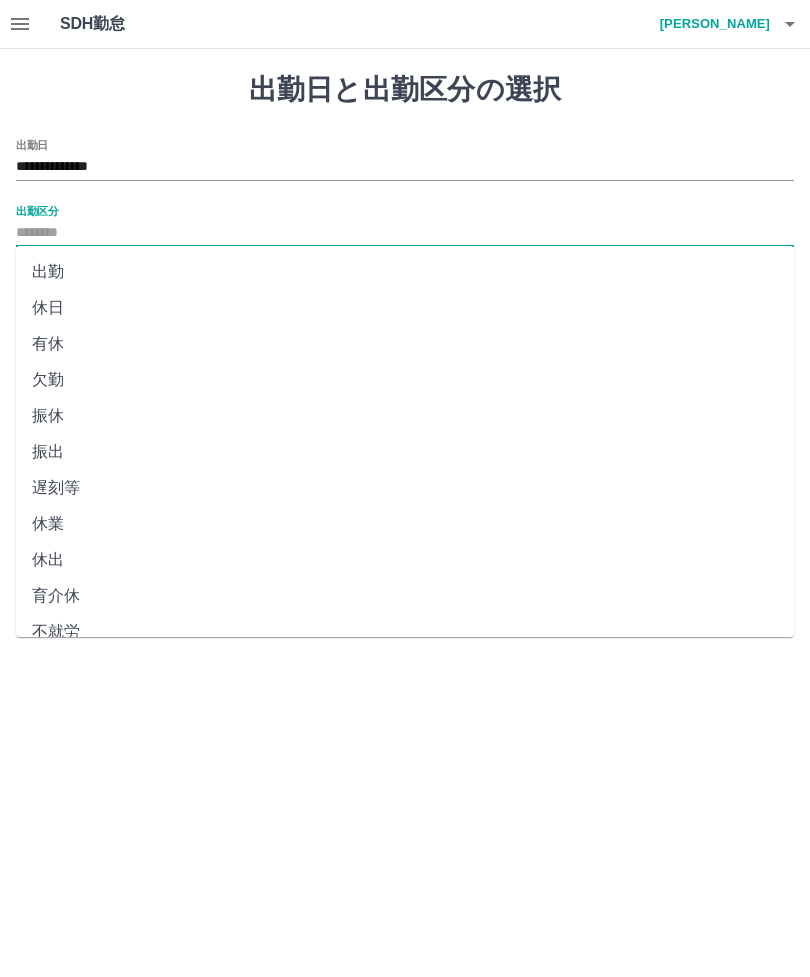 click on "出勤" at bounding box center [405, 272] 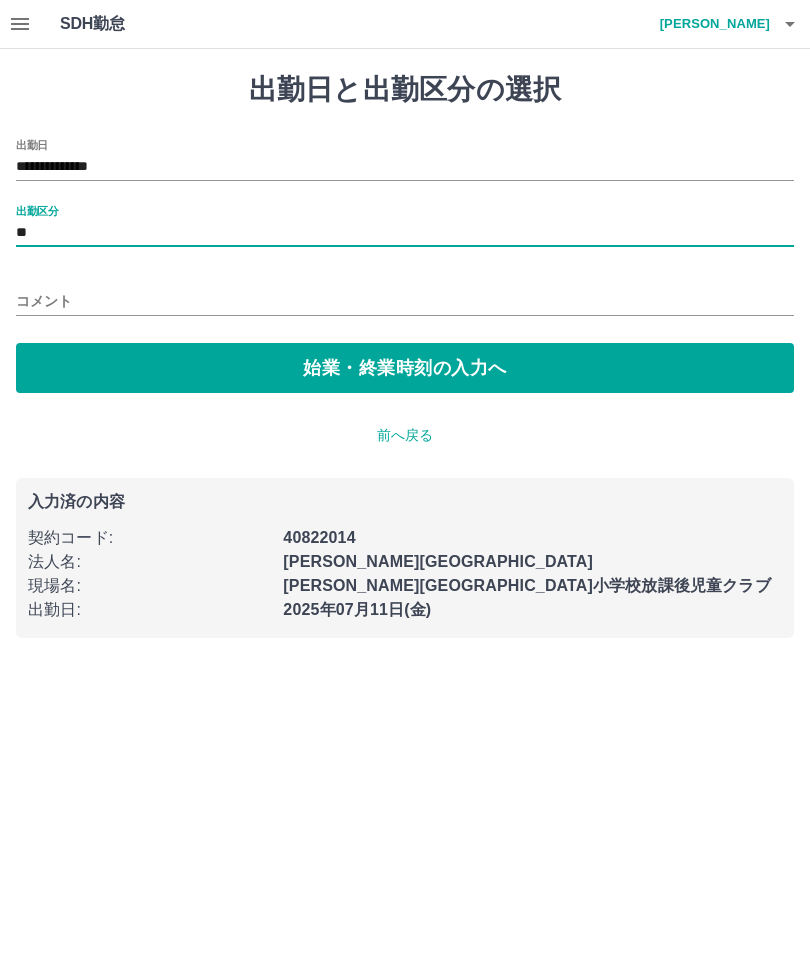 click on "始業・終業時刻の入力へ" at bounding box center (405, 368) 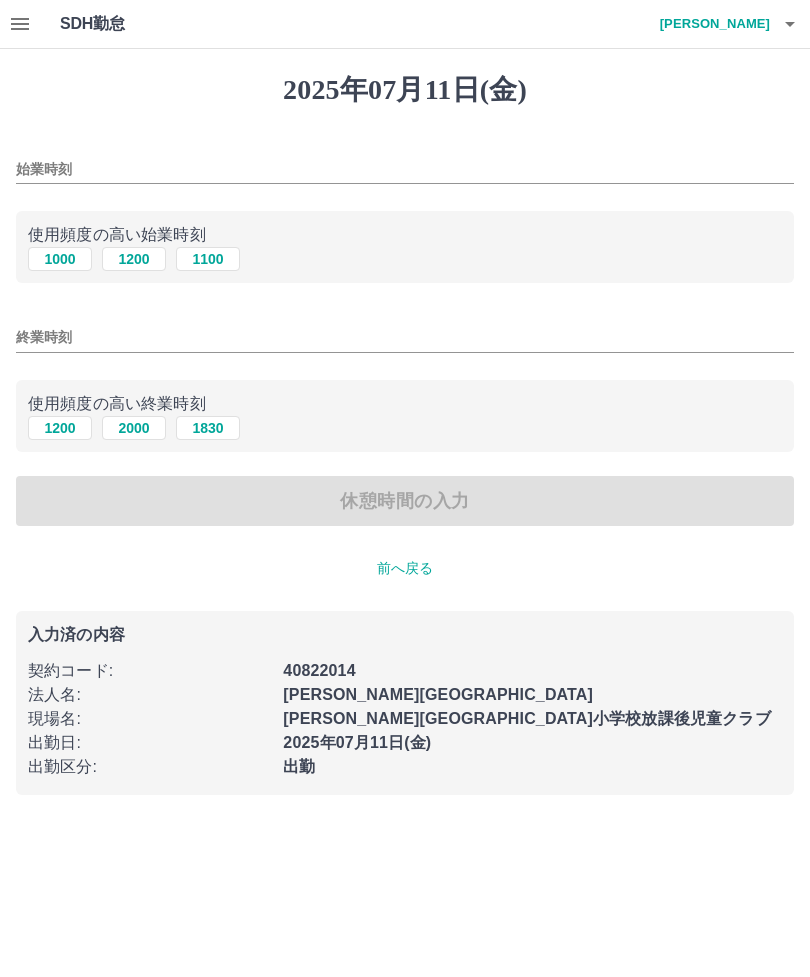 click on "1200" at bounding box center [134, 259] 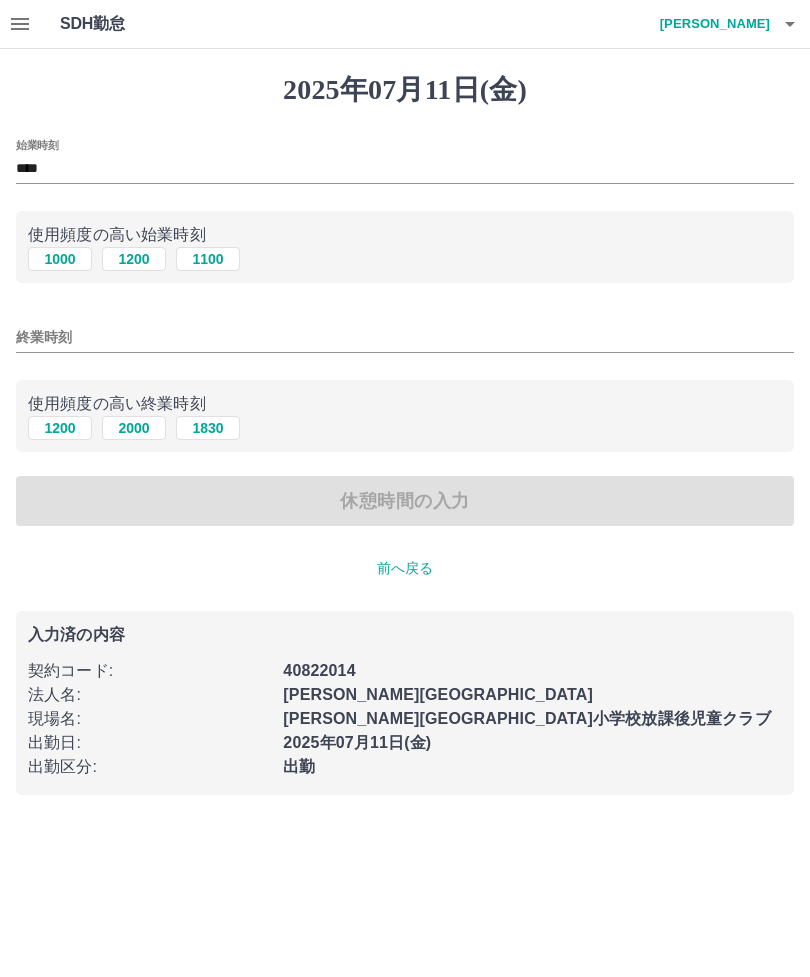click on "2000" at bounding box center [134, 428] 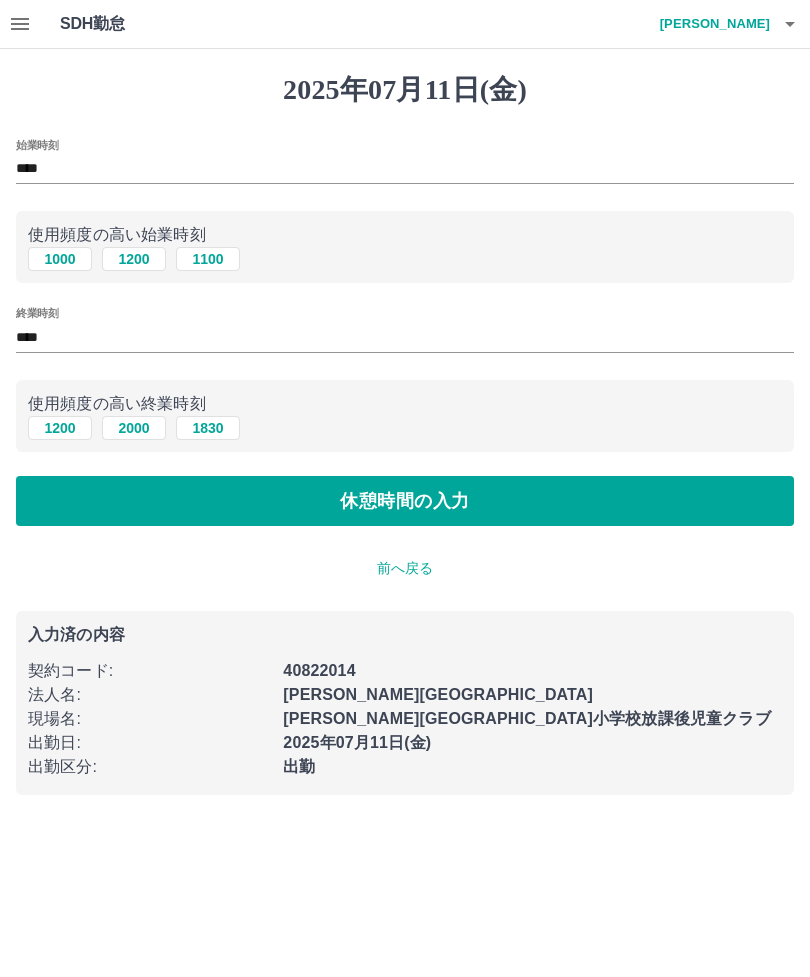 click on "休憩時間の入力" at bounding box center [405, 501] 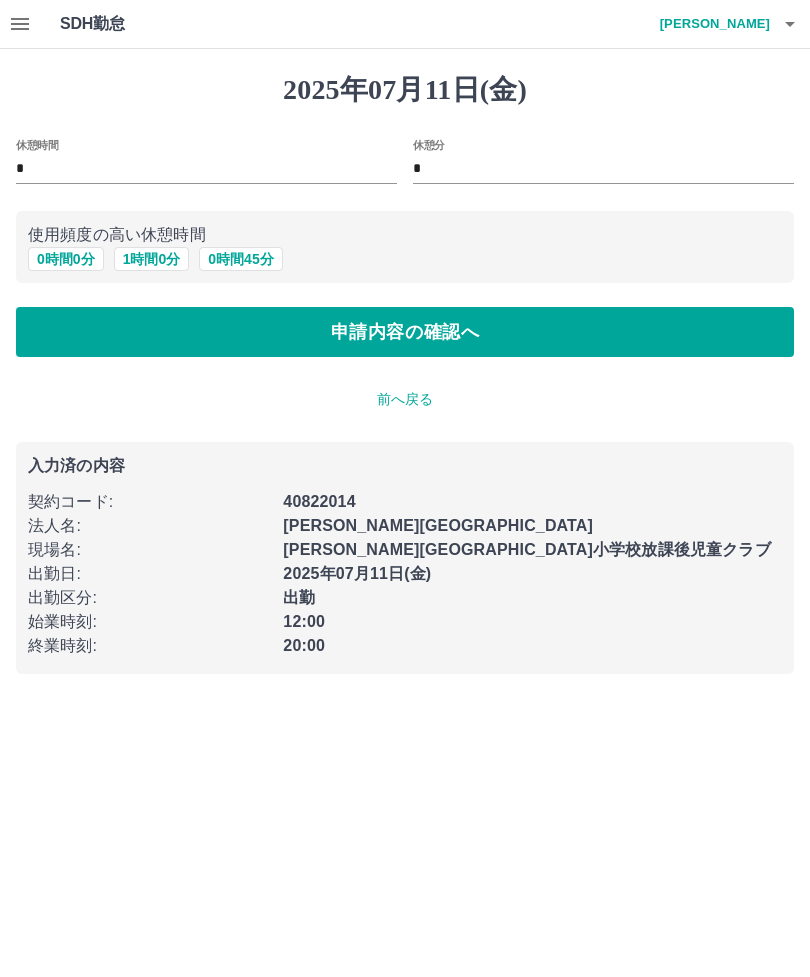 click on "1 時間 0 分" at bounding box center (152, 259) 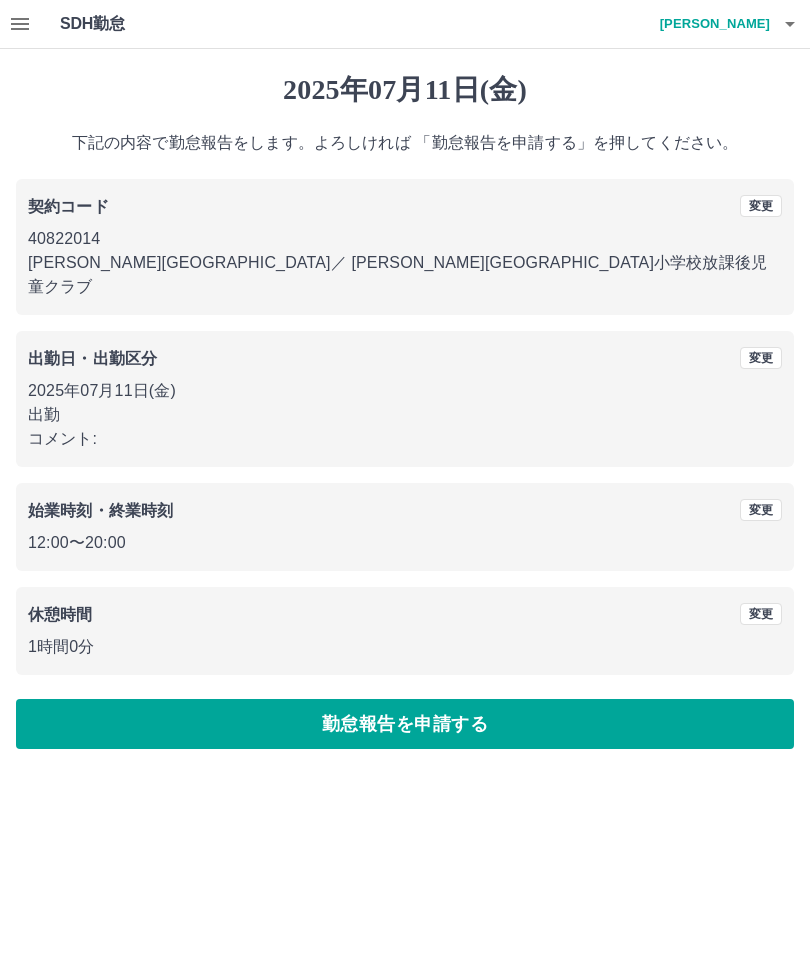 click on "勤怠報告を申請する" at bounding box center [405, 724] 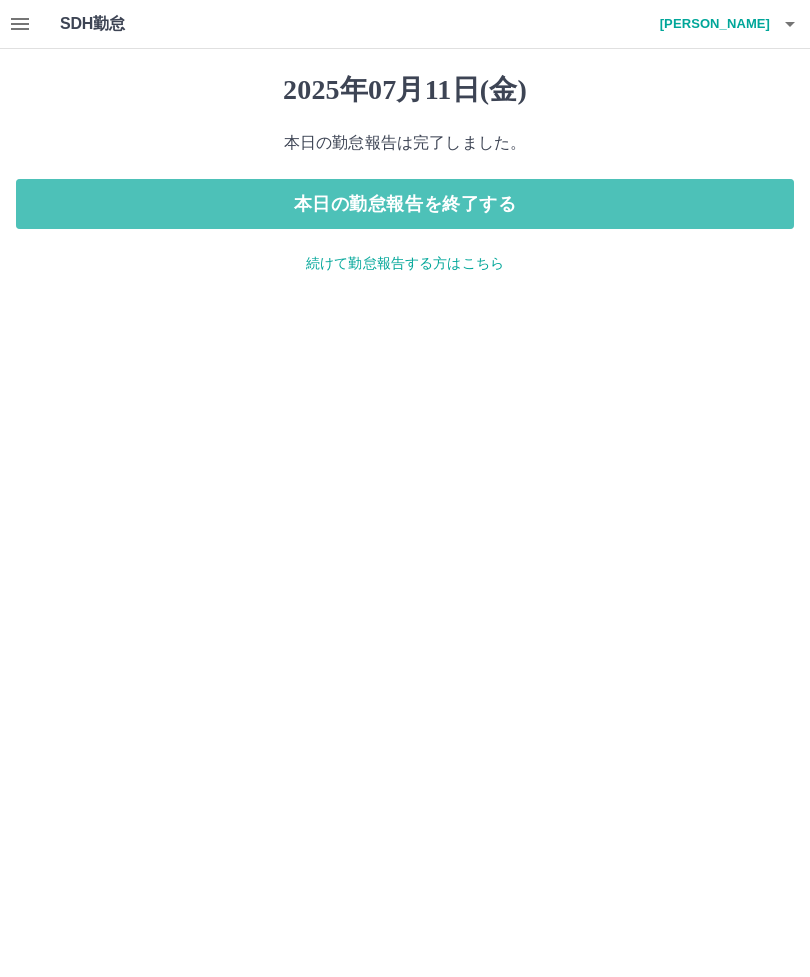 click on "本日の勤怠報告を終了する" at bounding box center [405, 204] 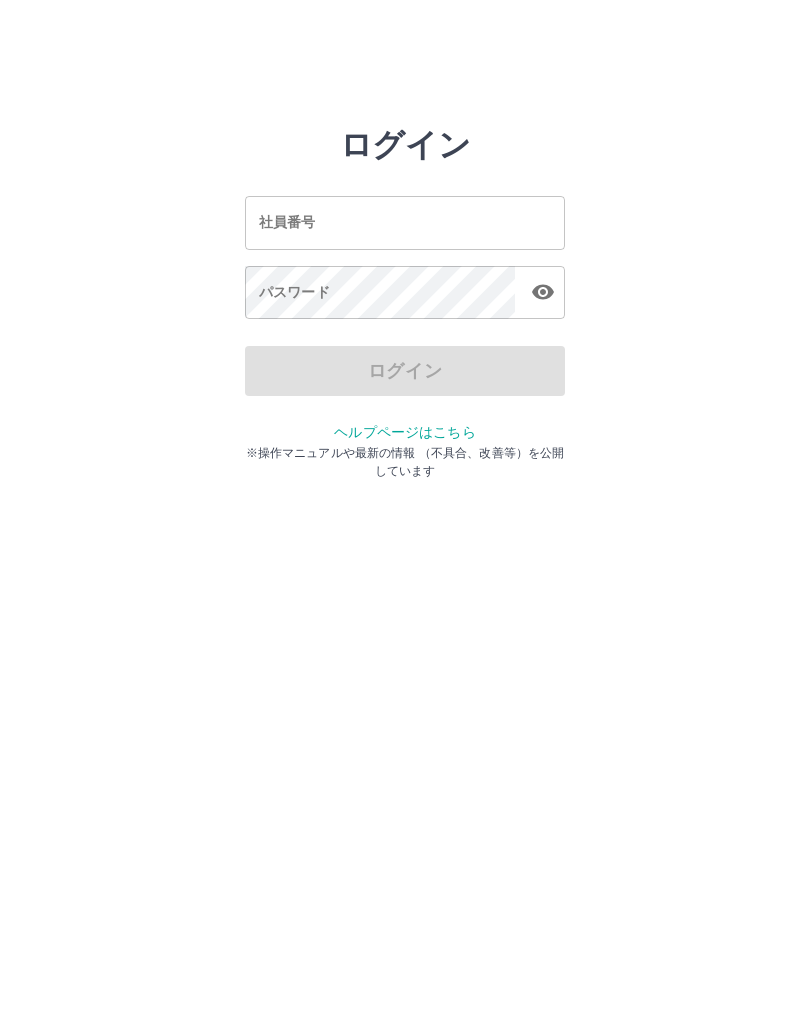scroll, scrollTop: 0, scrollLeft: 0, axis: both 